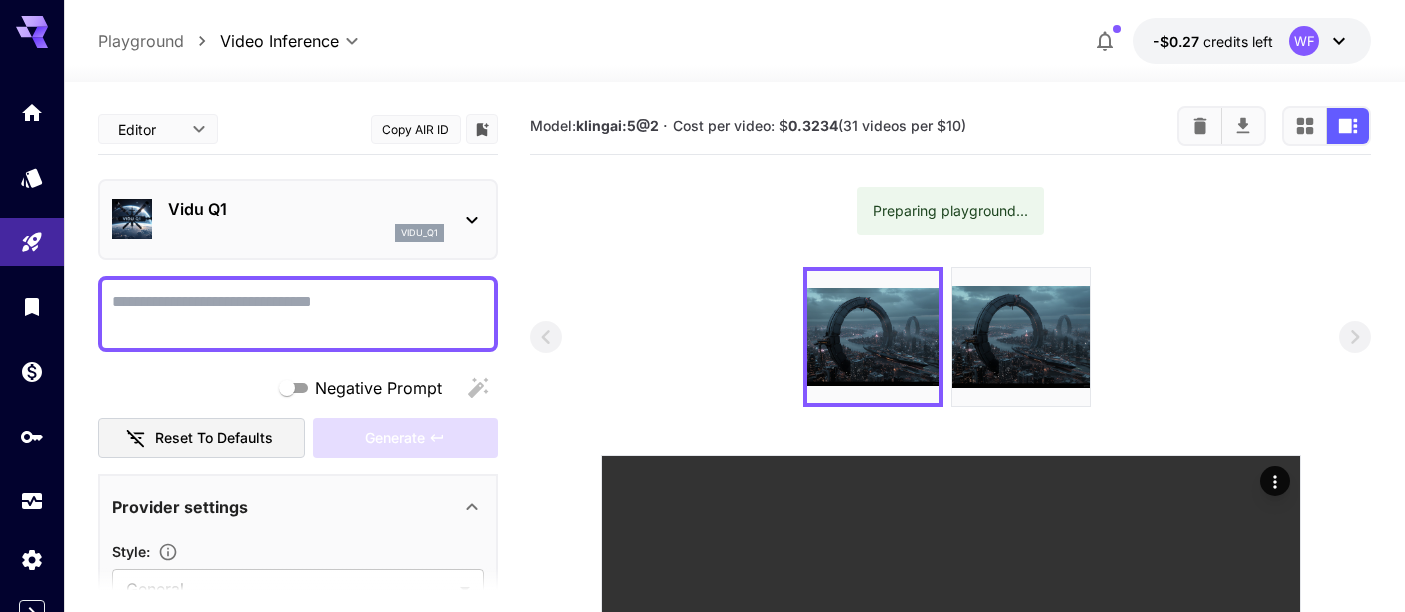 scroll, scrollTop: 0, scrollLeft: 0, axis: both 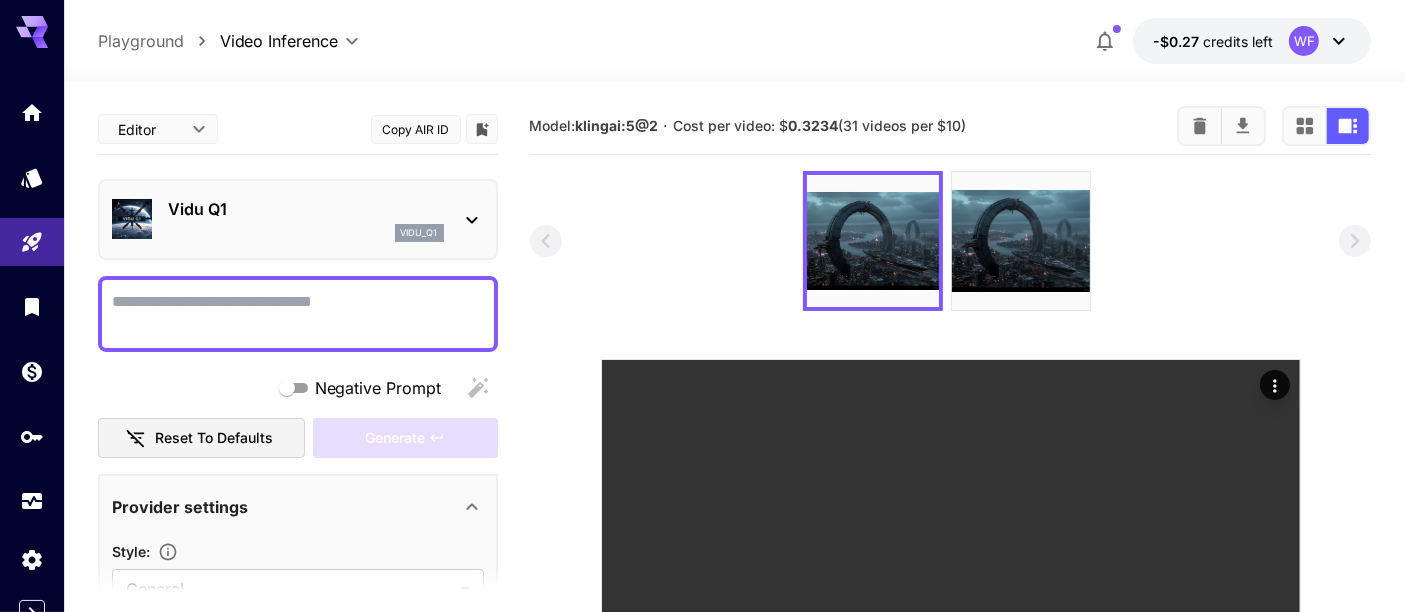 click on "Vidu Q1 vidu_q1" at bounding box center (298, 219) 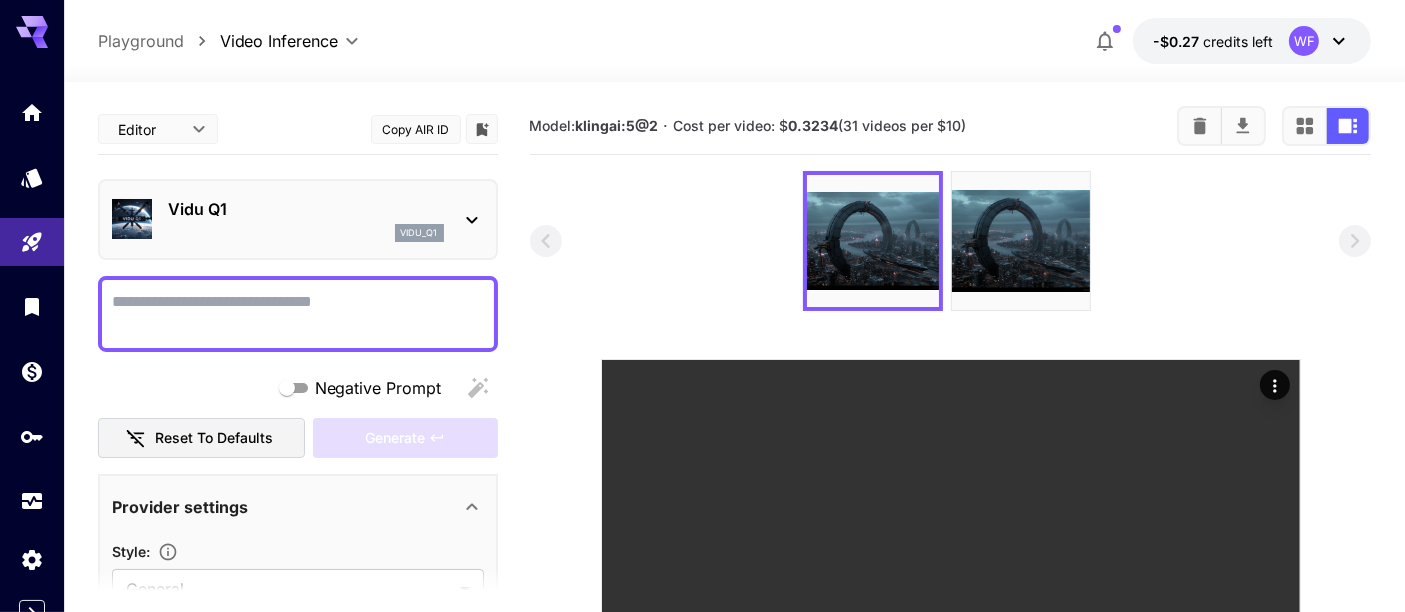 click on "vidu_q1" at bounding box center [306, 233] 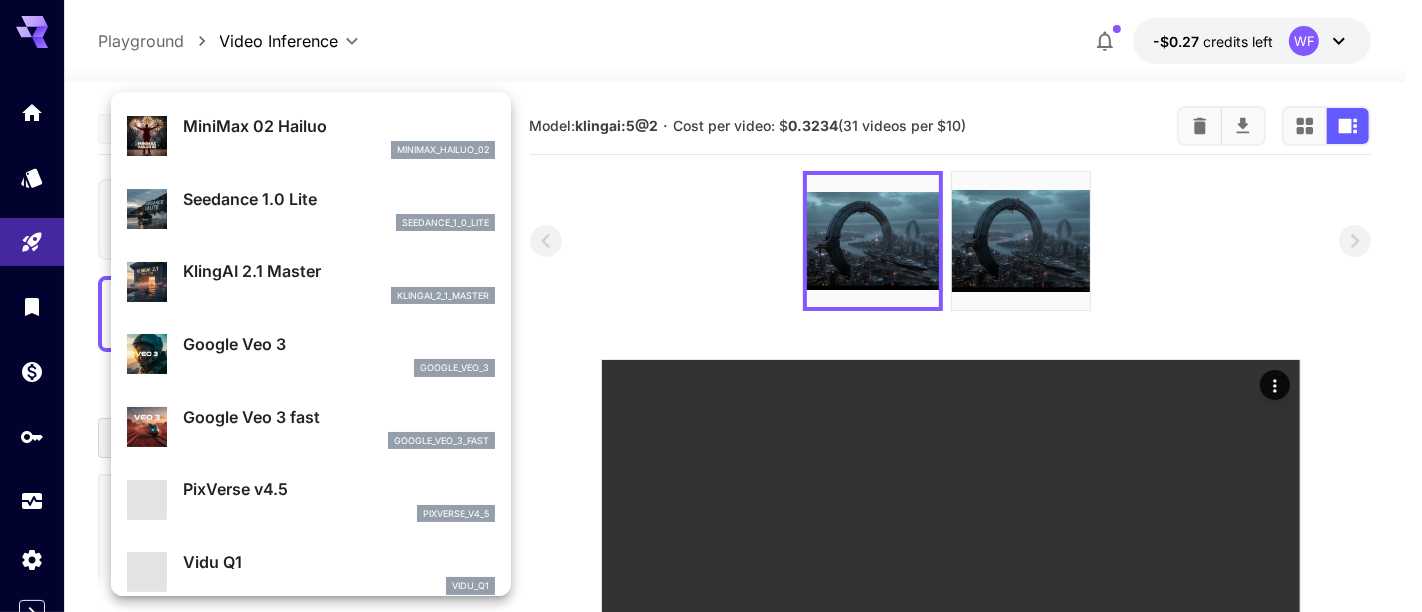 click on "seedance_1_0_lite" at bounding box center [339, 150] 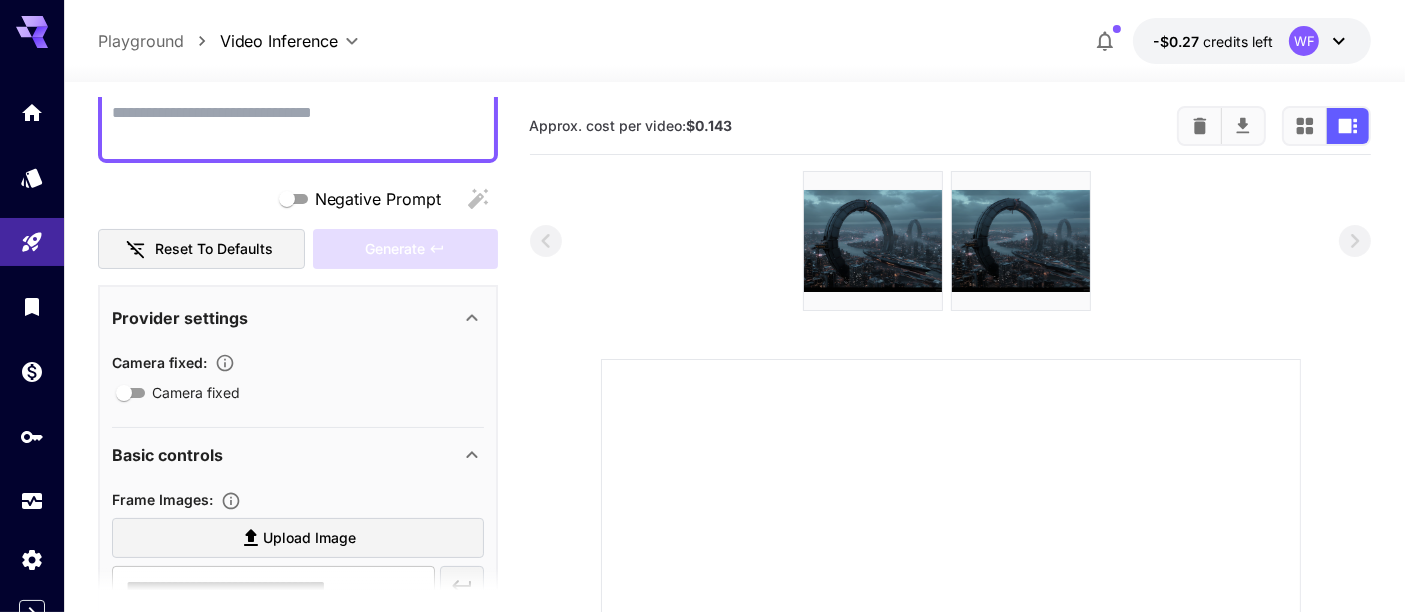 scroll, scrollTop: 0, scrollLeft: 0, axis: both 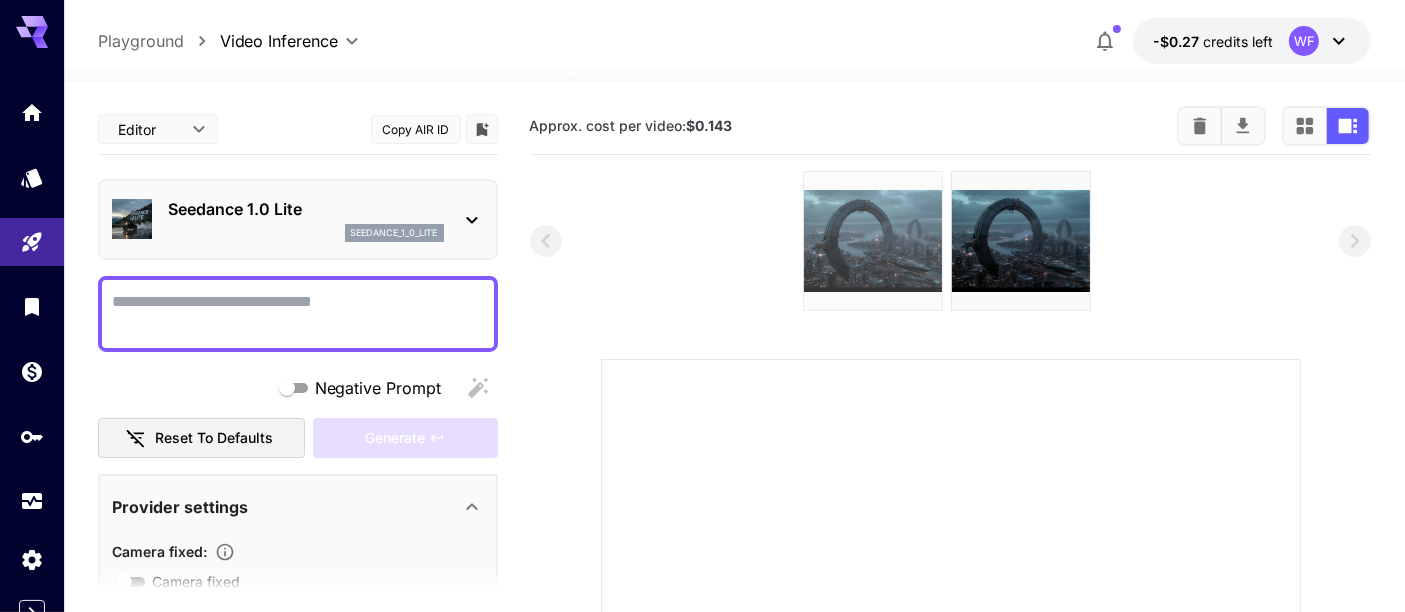 click at bounding box center [873, 241] 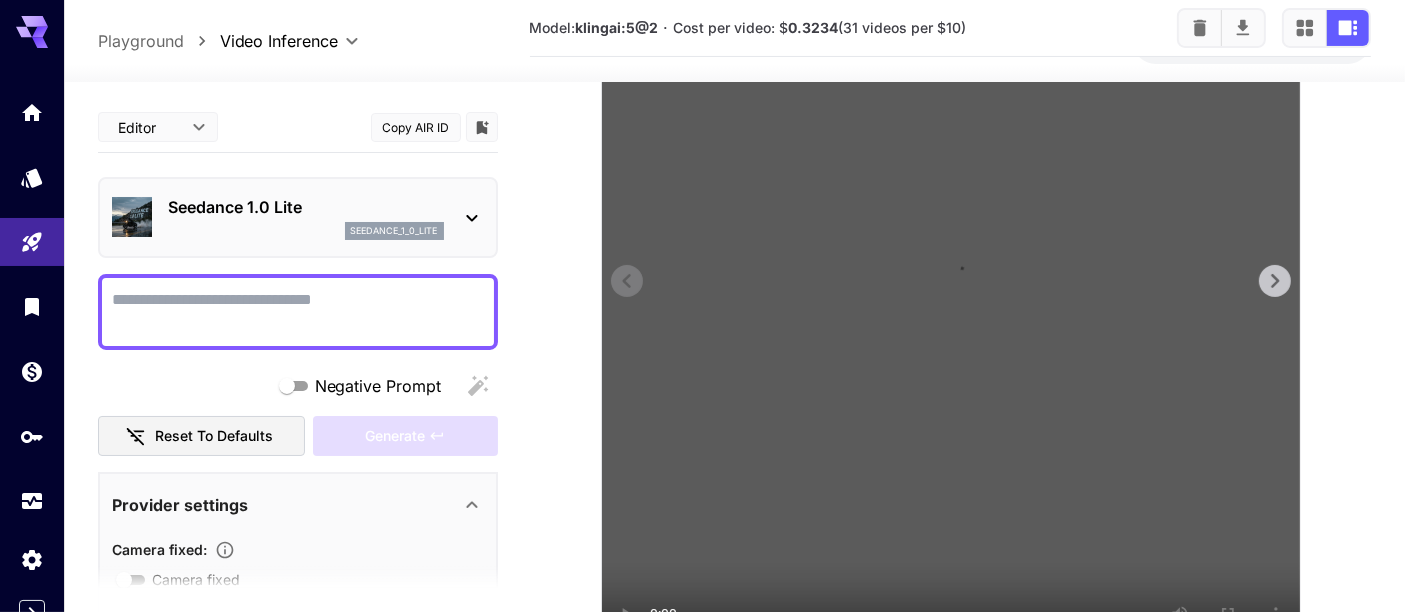 scroll, scrollTop: 444, scrollLeft: 0, axis: vertical 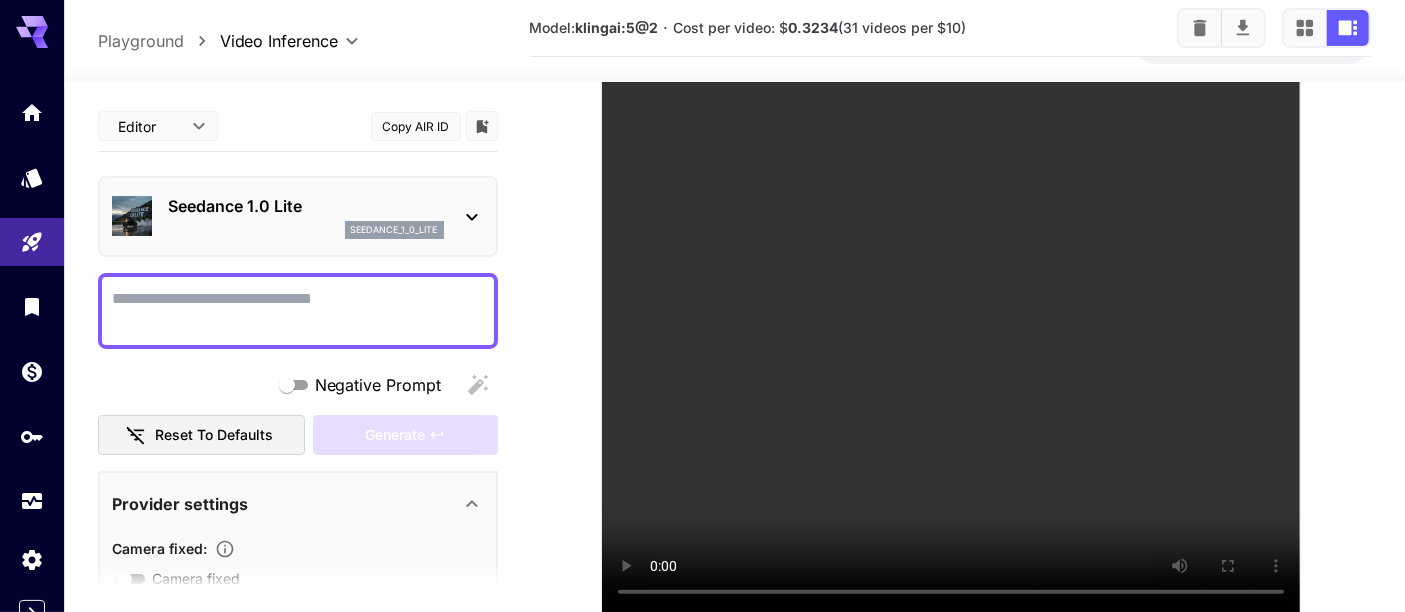 click at bounding box center [951, 171] 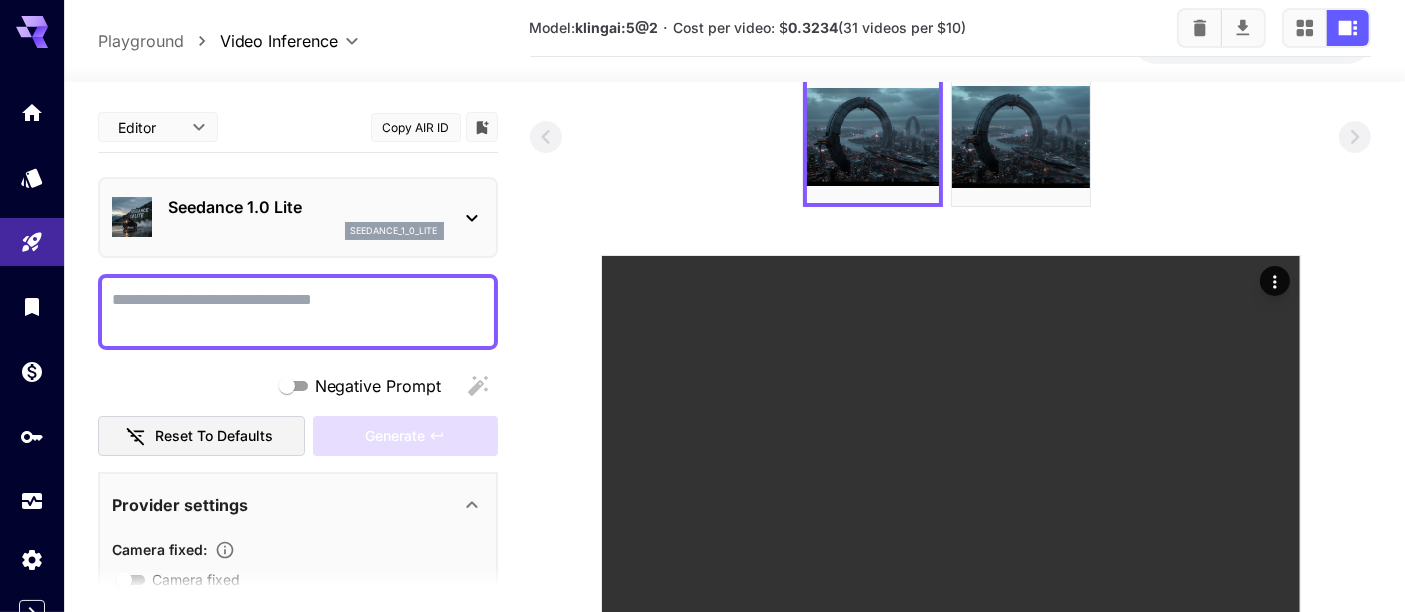 scroll, scrollTop: 0, scrollLeft: 0, axis: both 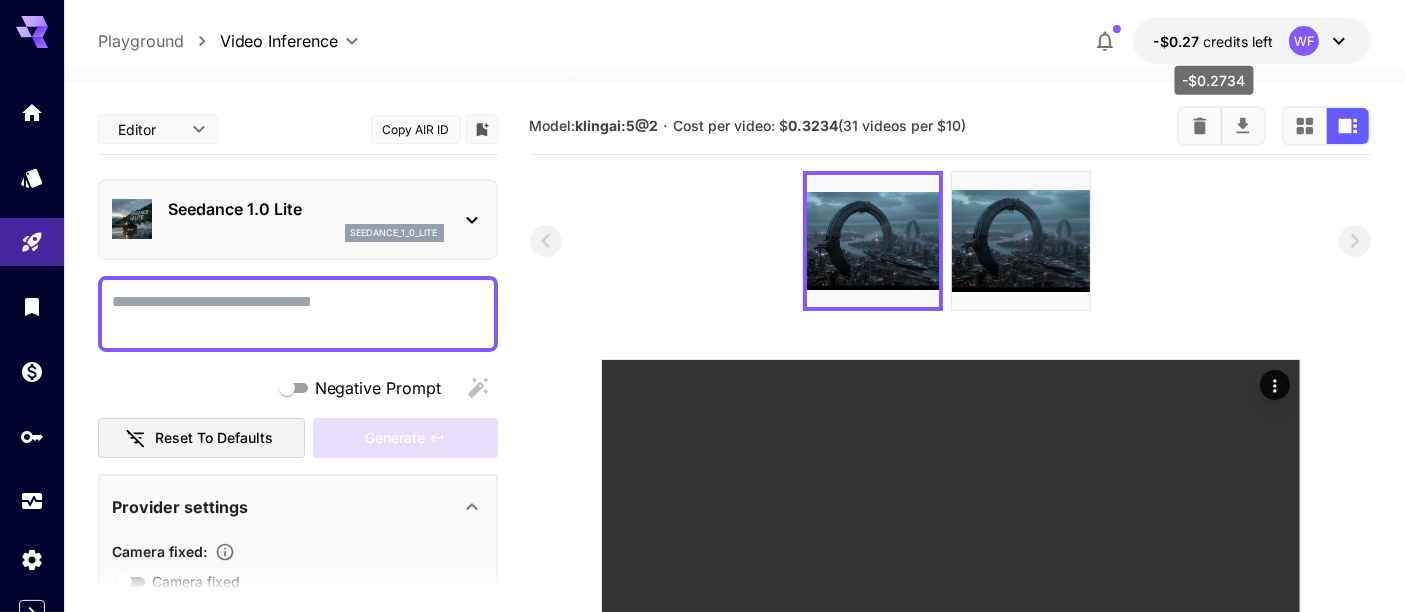 click on "-$0.27" at bounding box center (1178, 41) 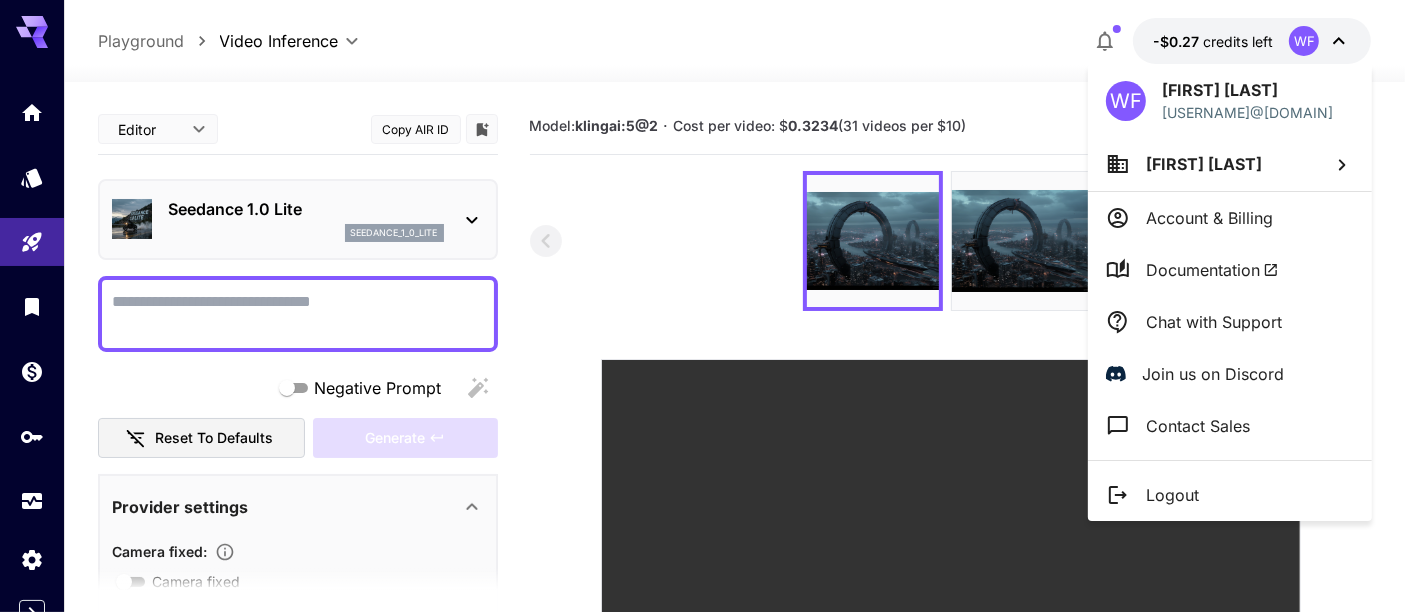 click at bounding box center (711, 306) 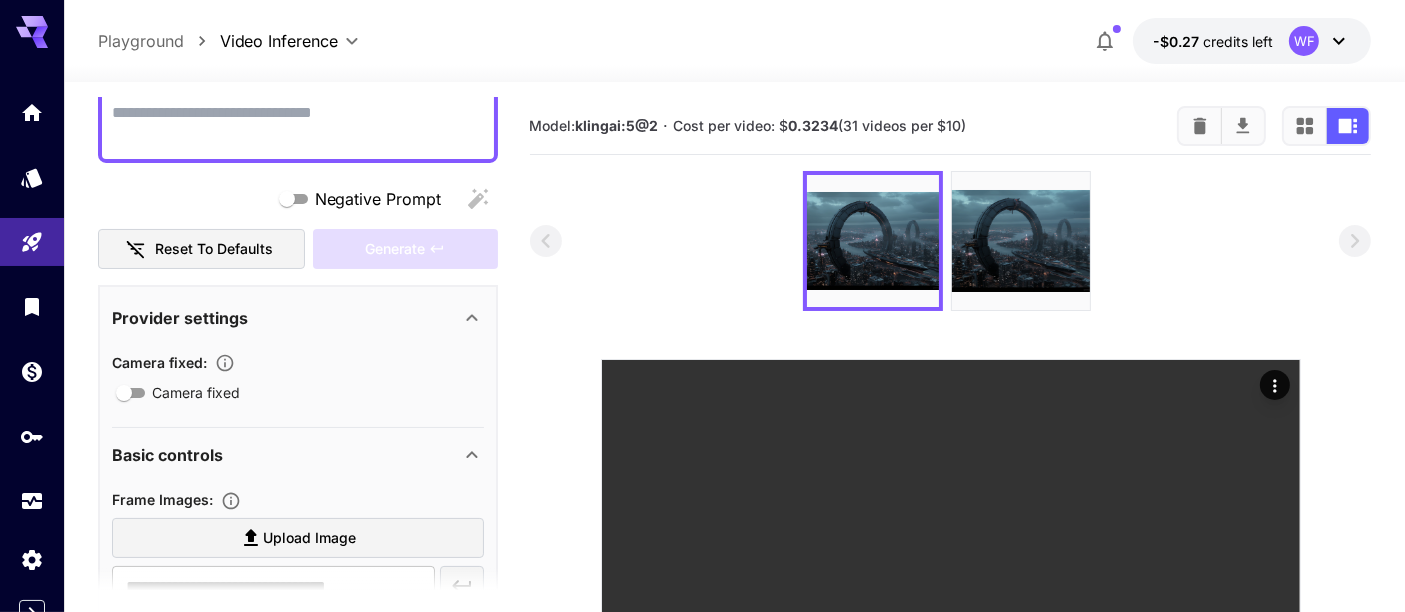scroll, scrollTop: 333, scrollLeft: 0, axis: vertical 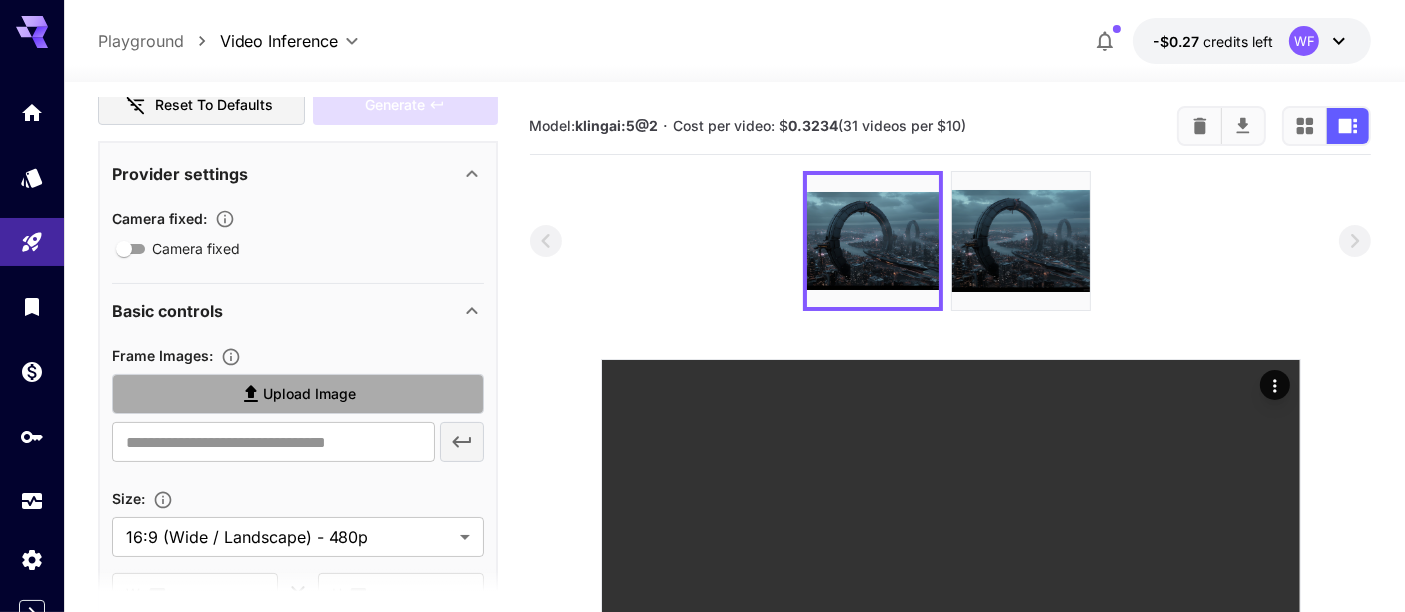click on "Upload Image" at bounding box center [309, 394] 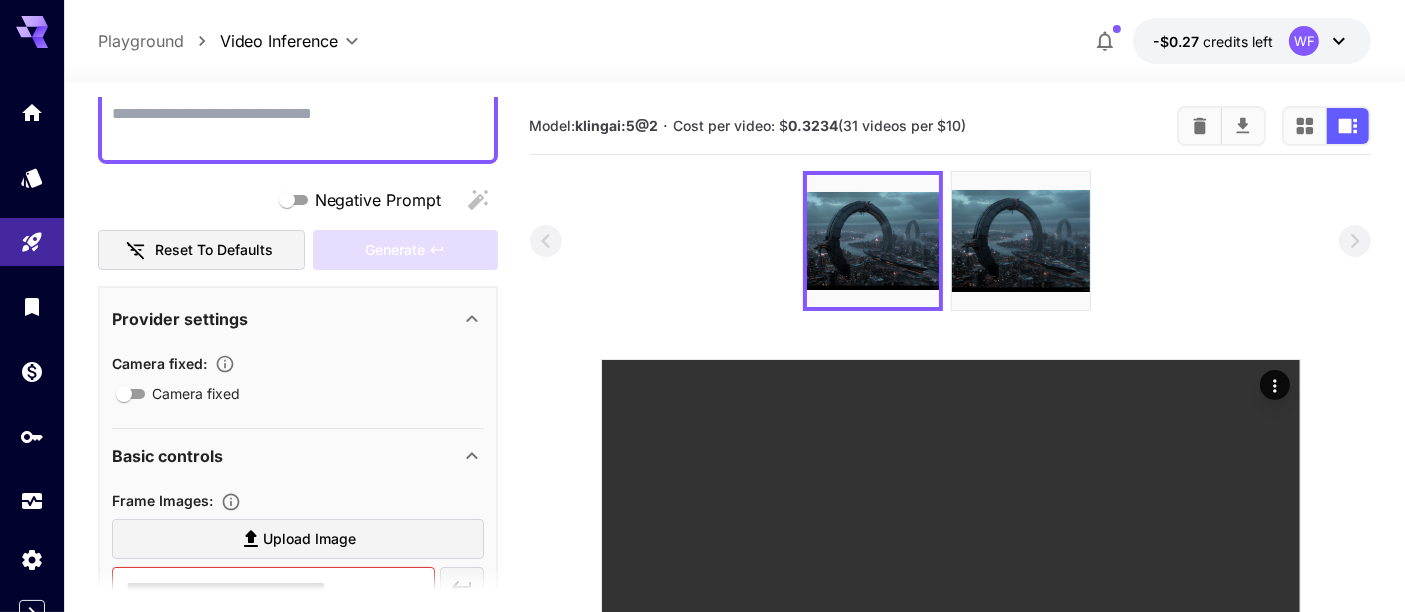 scroll, scrollTop: 222, scrollLeft: 0, axis: vertical 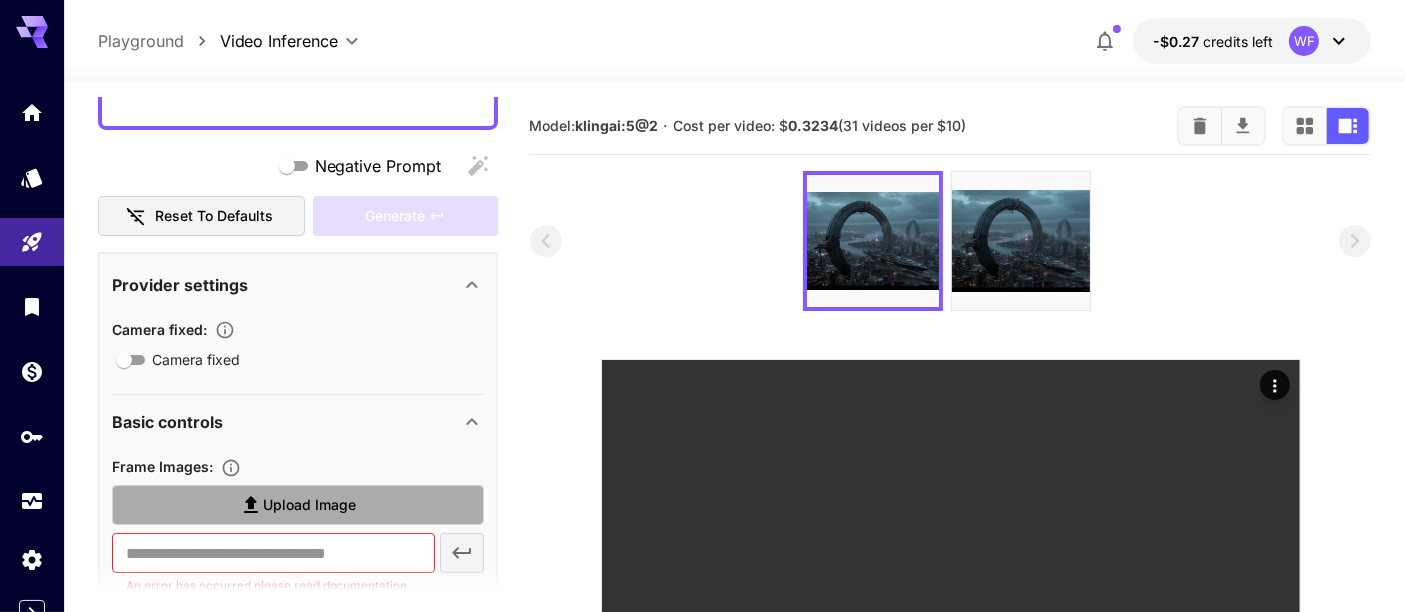 click at bounding box center [251, 505] 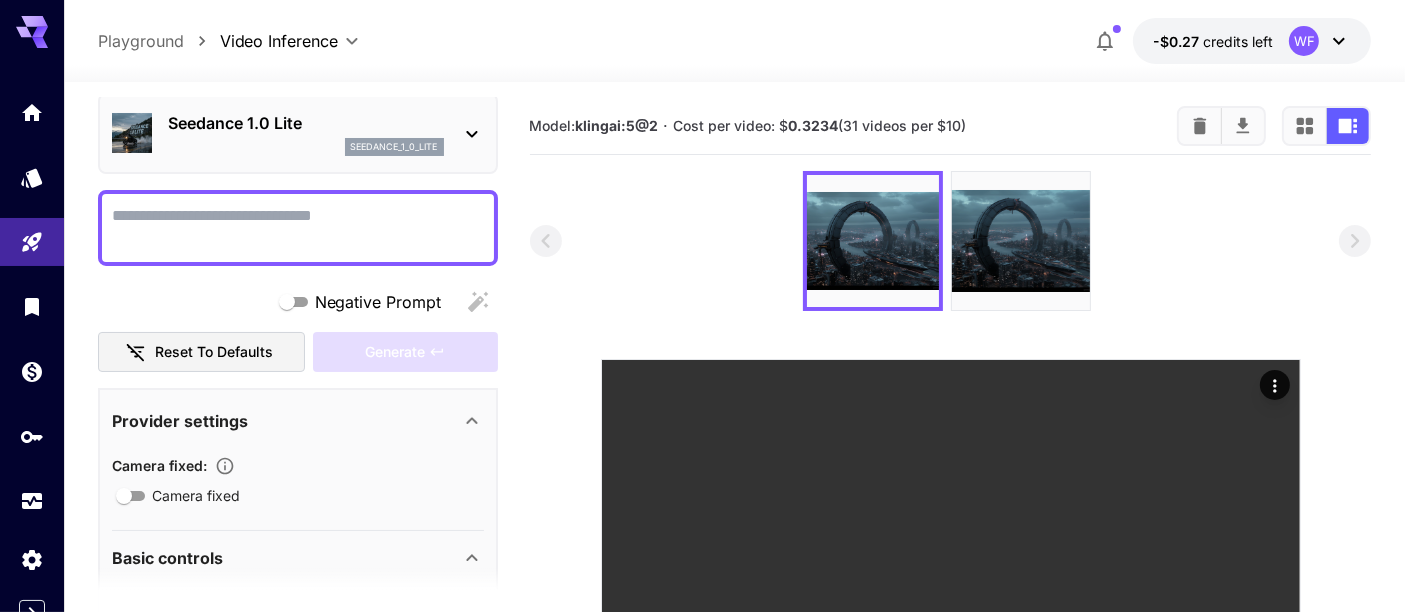 scroll, scrollTop: 0, scrollLeft: 0, axis: both 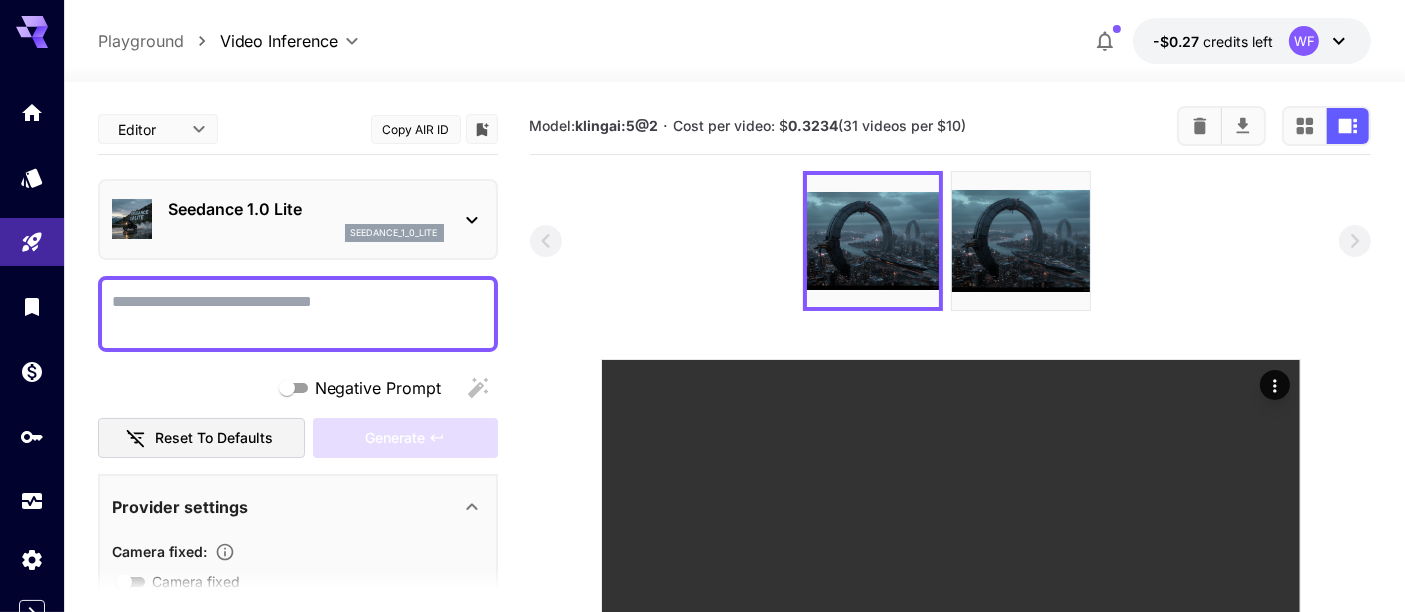 click on "Seedance 1.0 Lite" at bounding box center (306, 209) 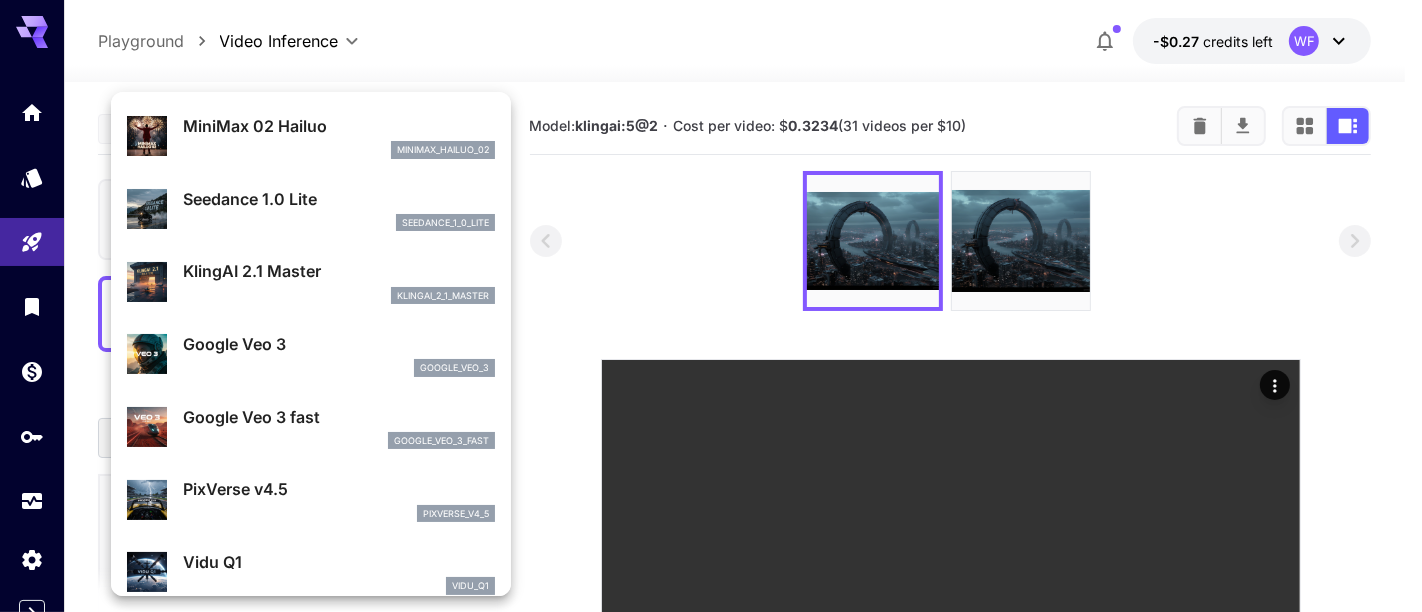 click on "minimax_hailuo_02" at bounding box center (339, 150) 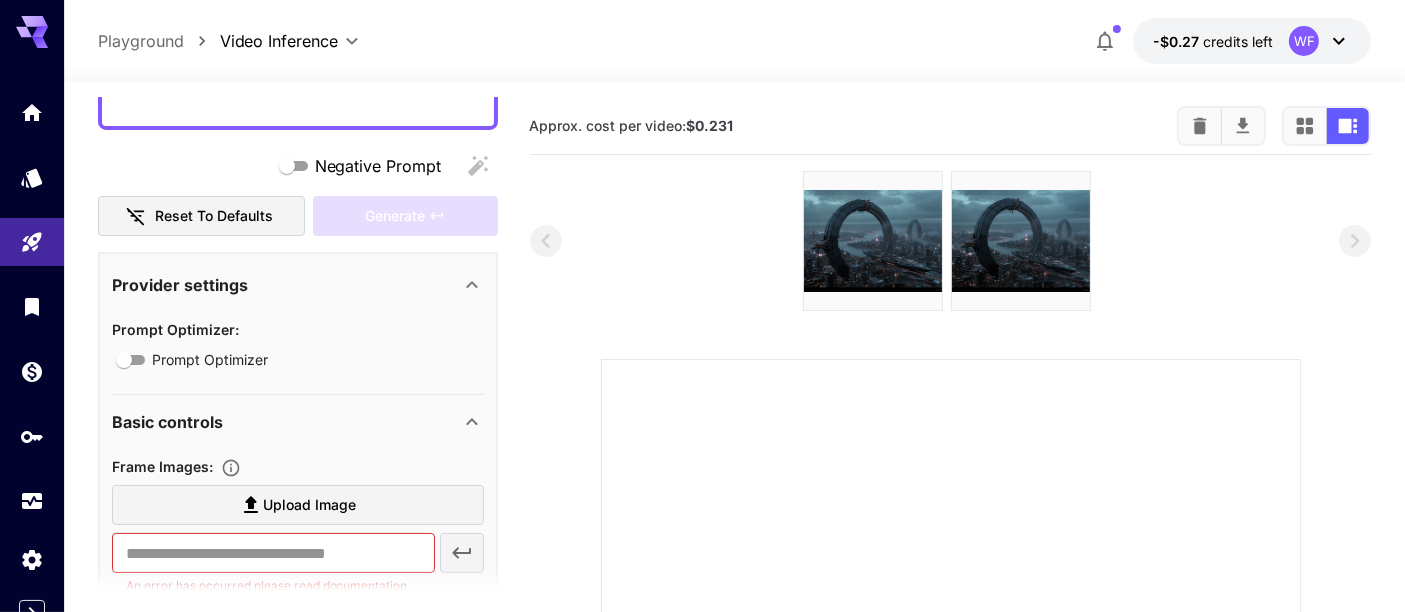 scroll, scrollTop: 0, scrollLeft: 0, axis: both 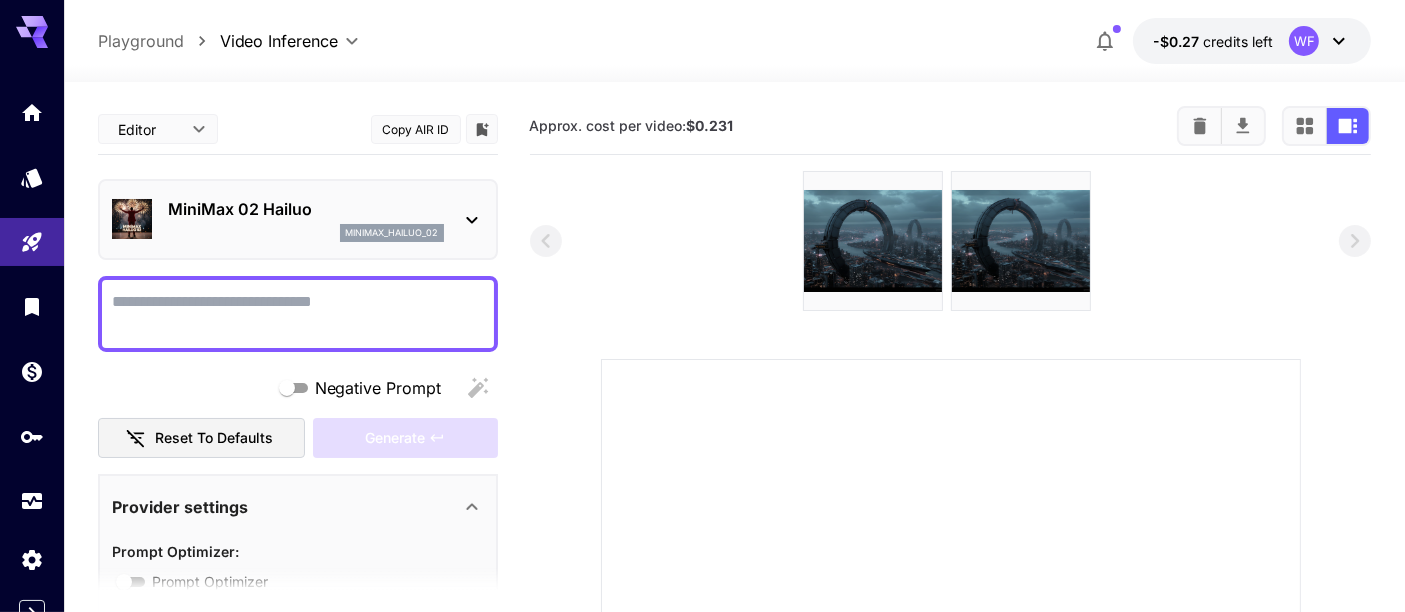 paste on "**********" 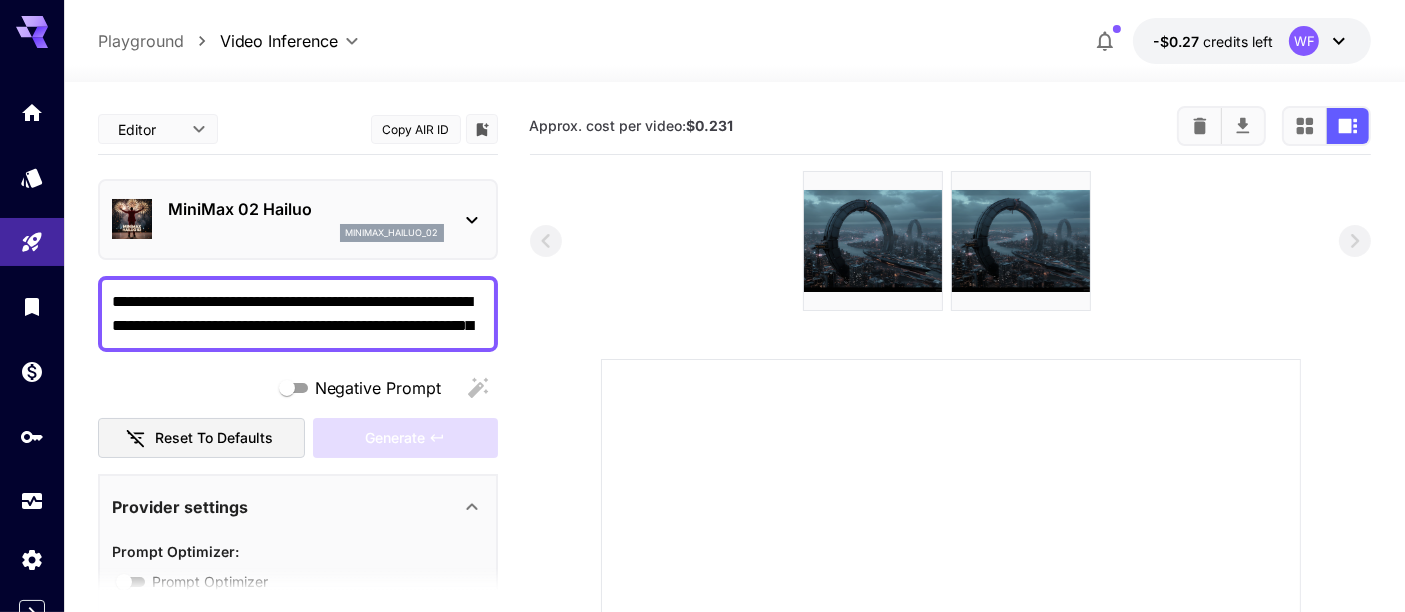 scroll, scrollTop: 5, scrollLeft: 0, axis: vertical 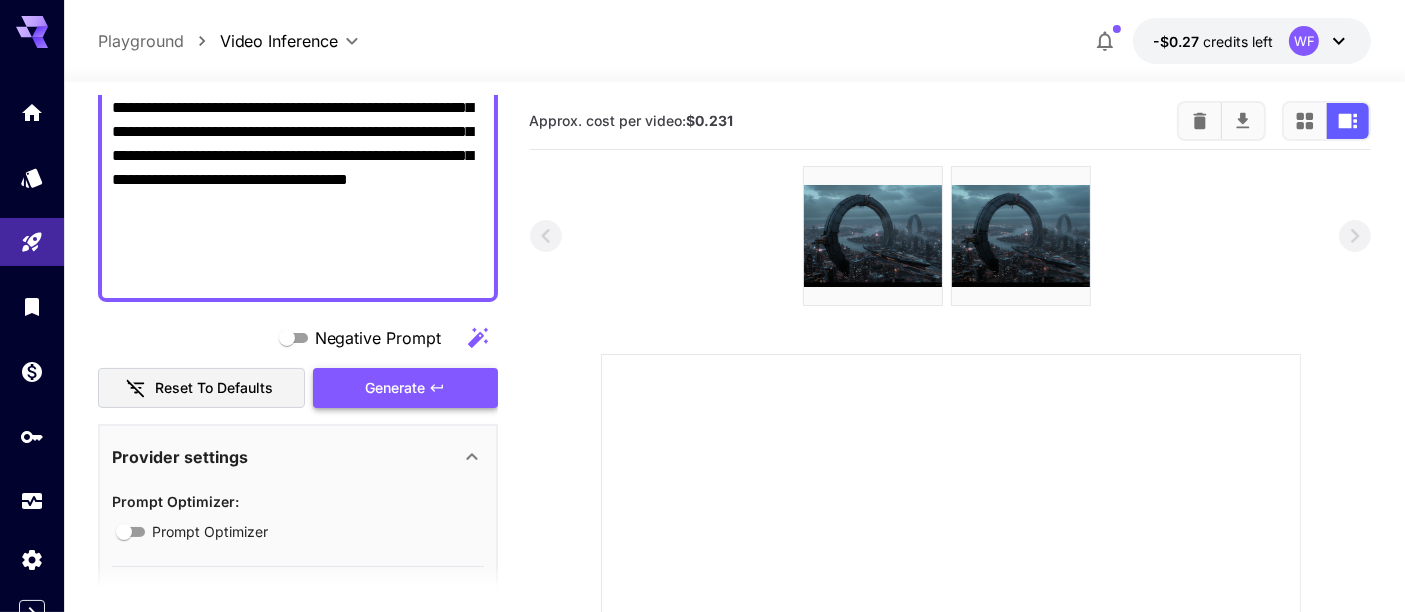 type on "**********" 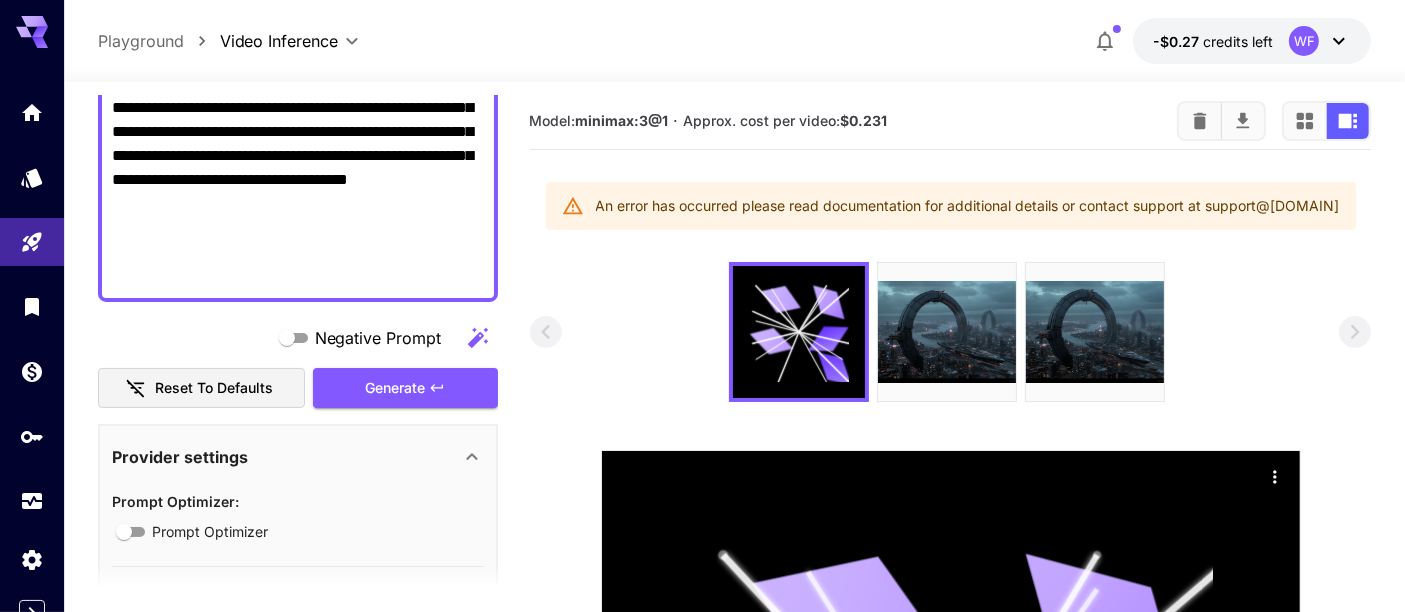 click at bounding box center [1339, 41] 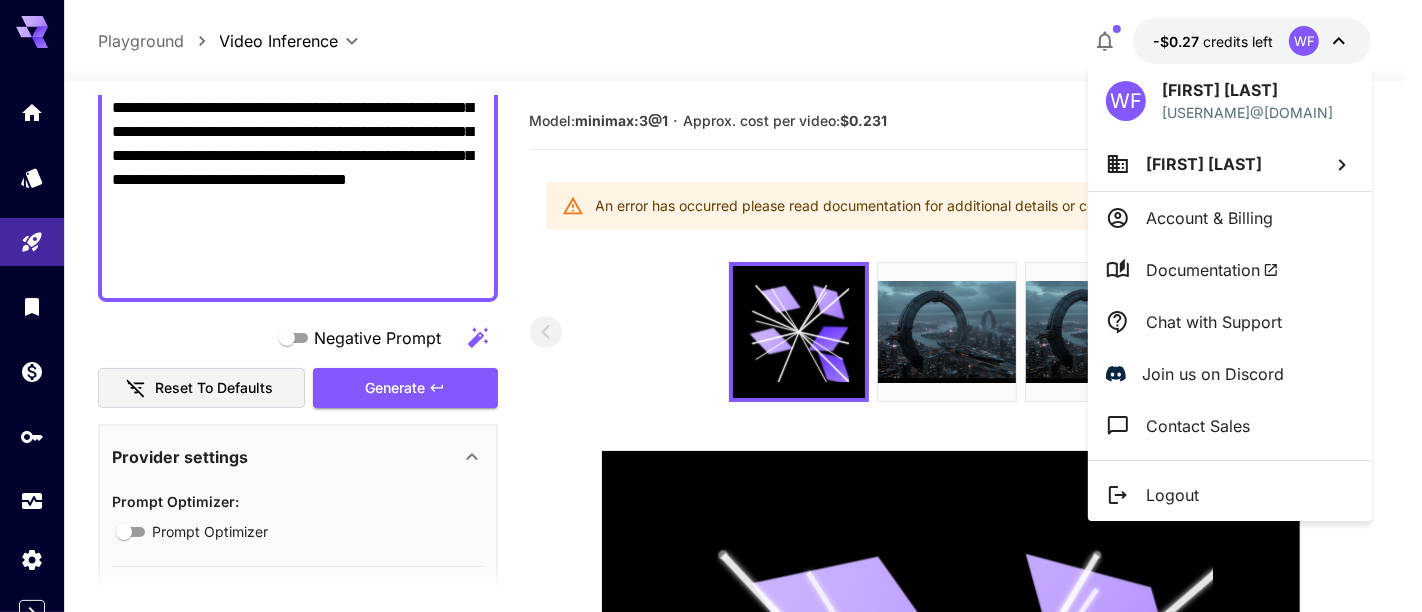 click on "Logout" at bounding box center (1230, 495) 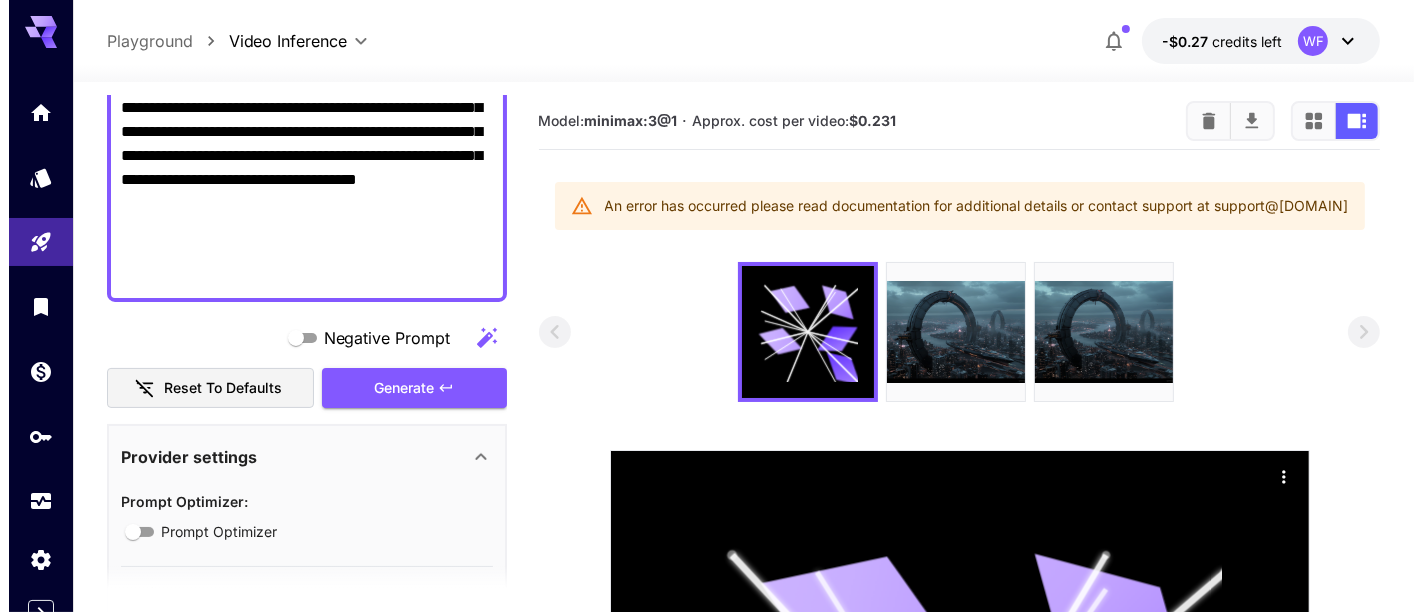 scroll, scrollTop: 0, scrollLeft: 0, axis: both 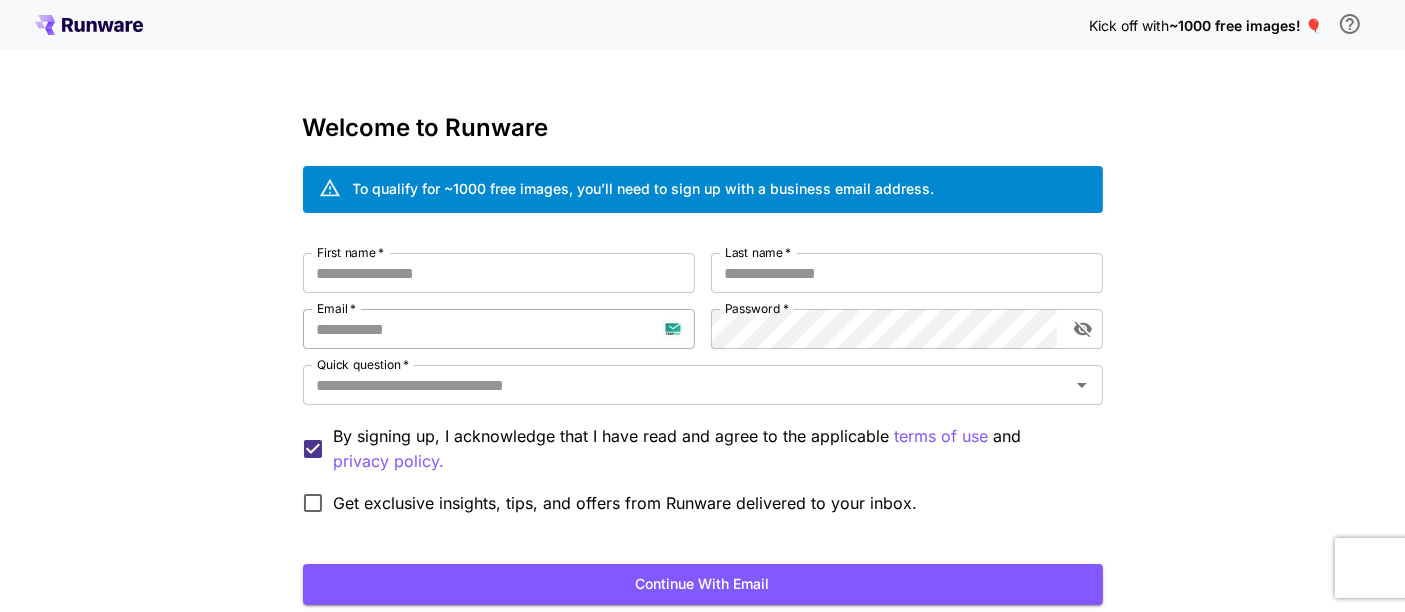 click on "Email   *" at bounding box center [499, 329] 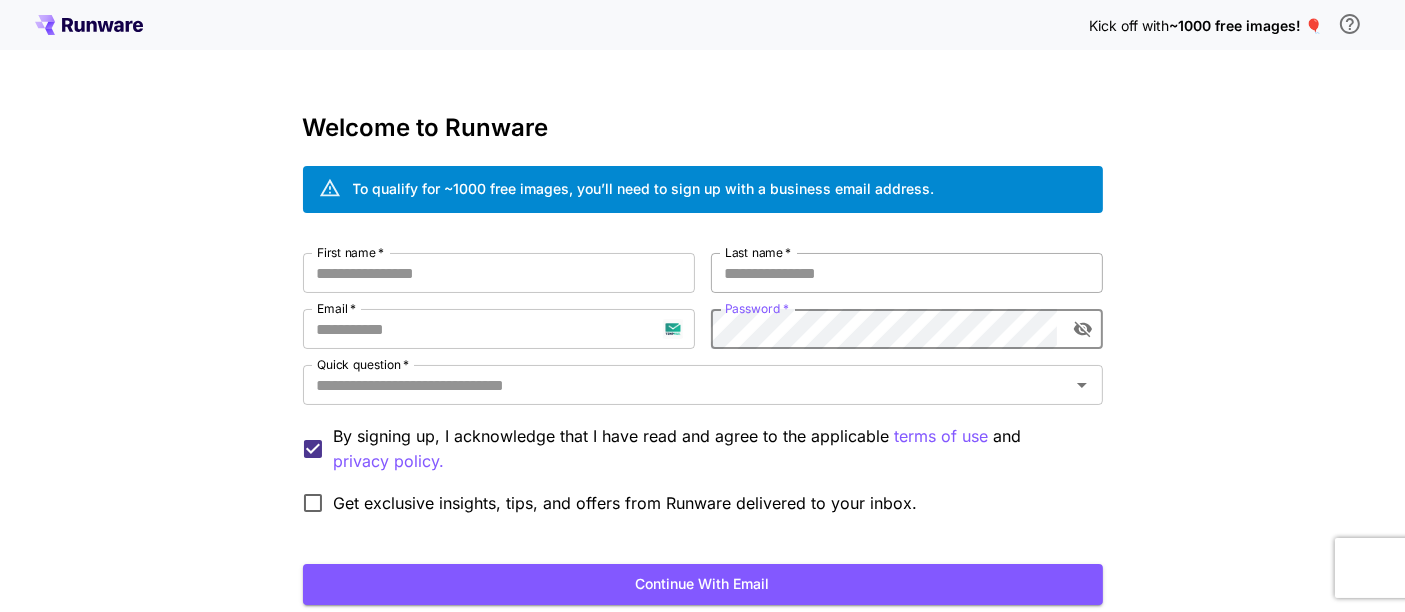click on "Last name   *" at bounding box center (907, 273) 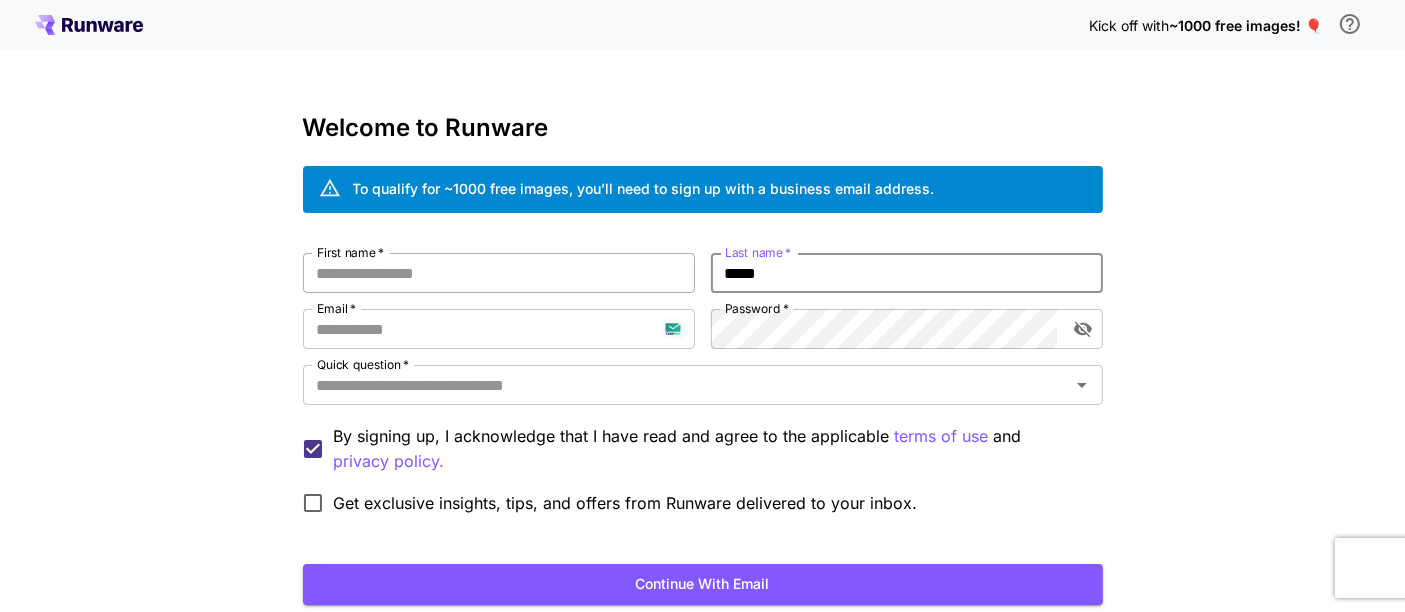 type on "*****" 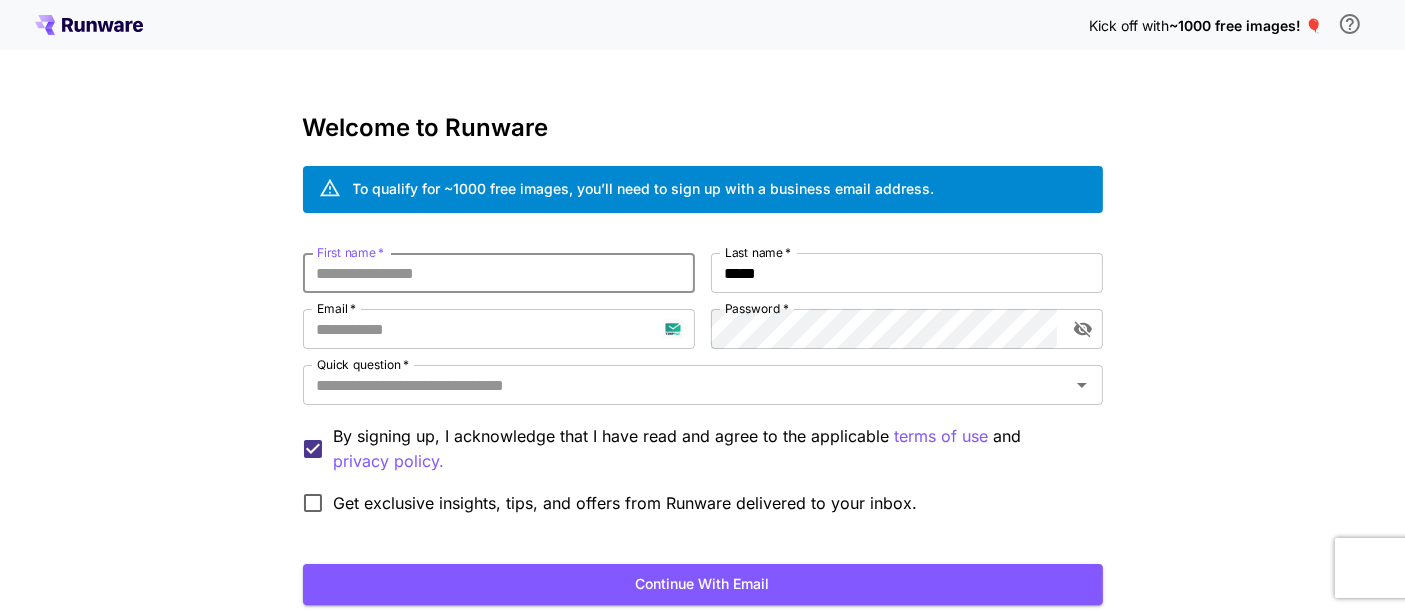 click on "First name   *" at bounding box center [499, 273] 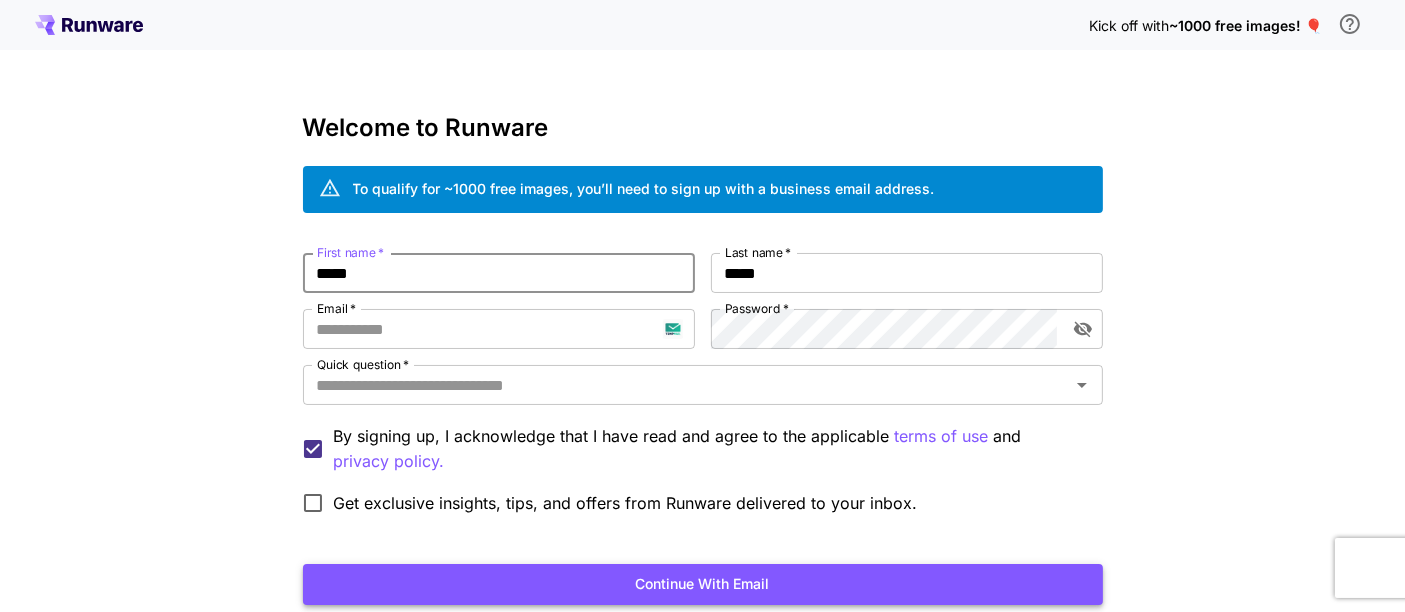 type on "*****" 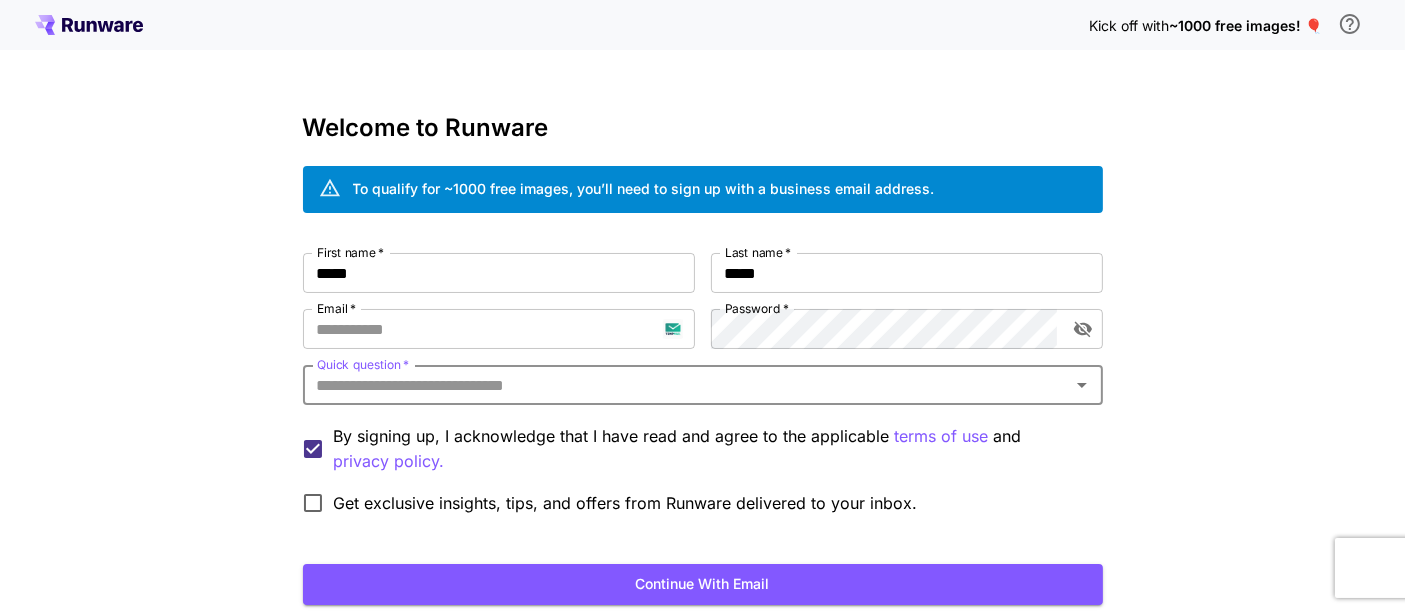 click at bounding box center [1082, 385] 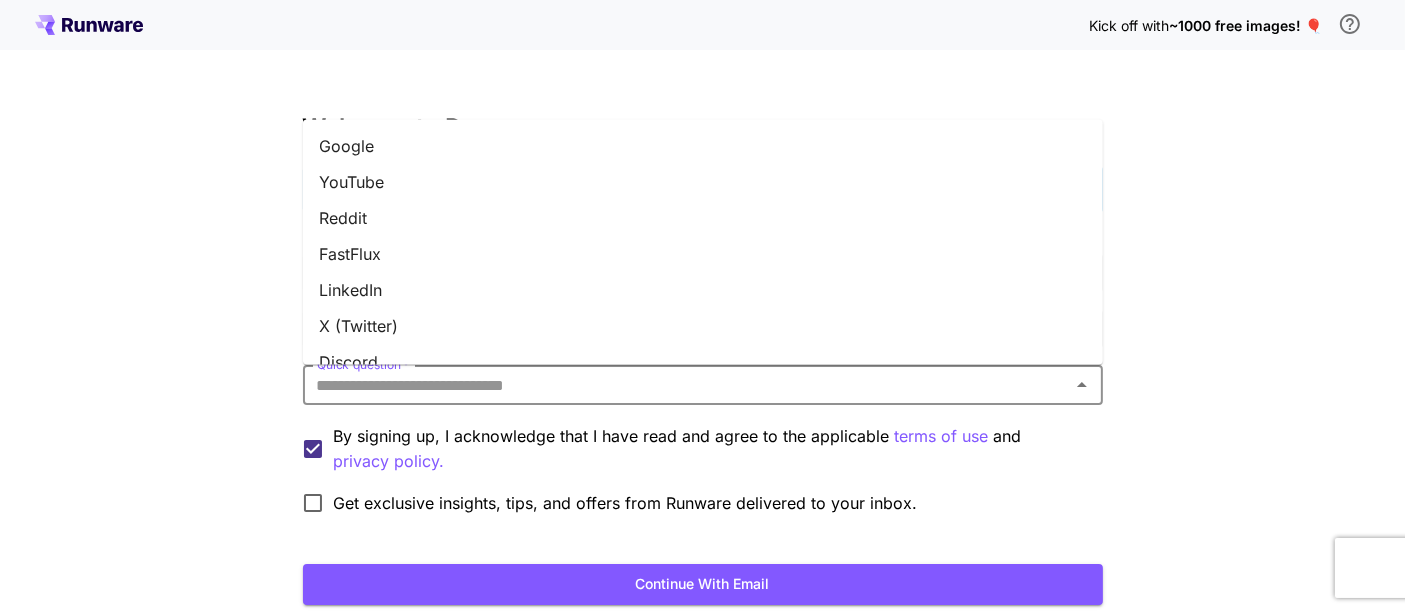 click on "Google" at bounding box center [703, 146] 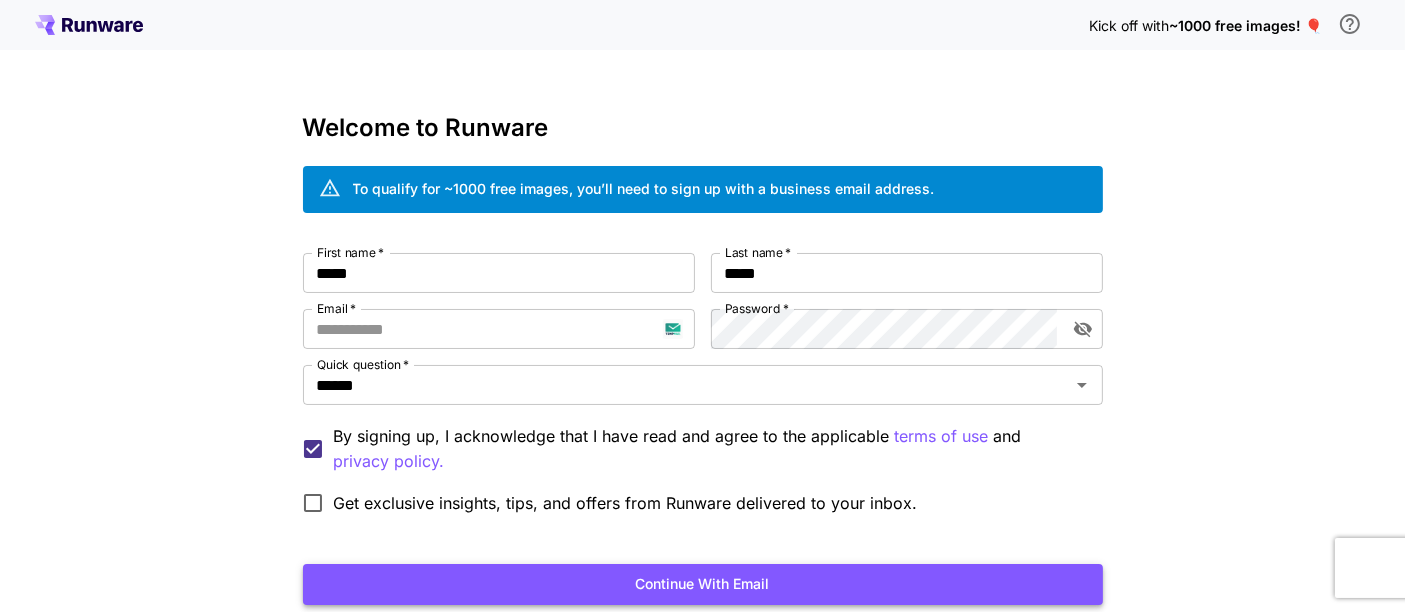 click on "Continue with email" at bounding box center (703, 584) 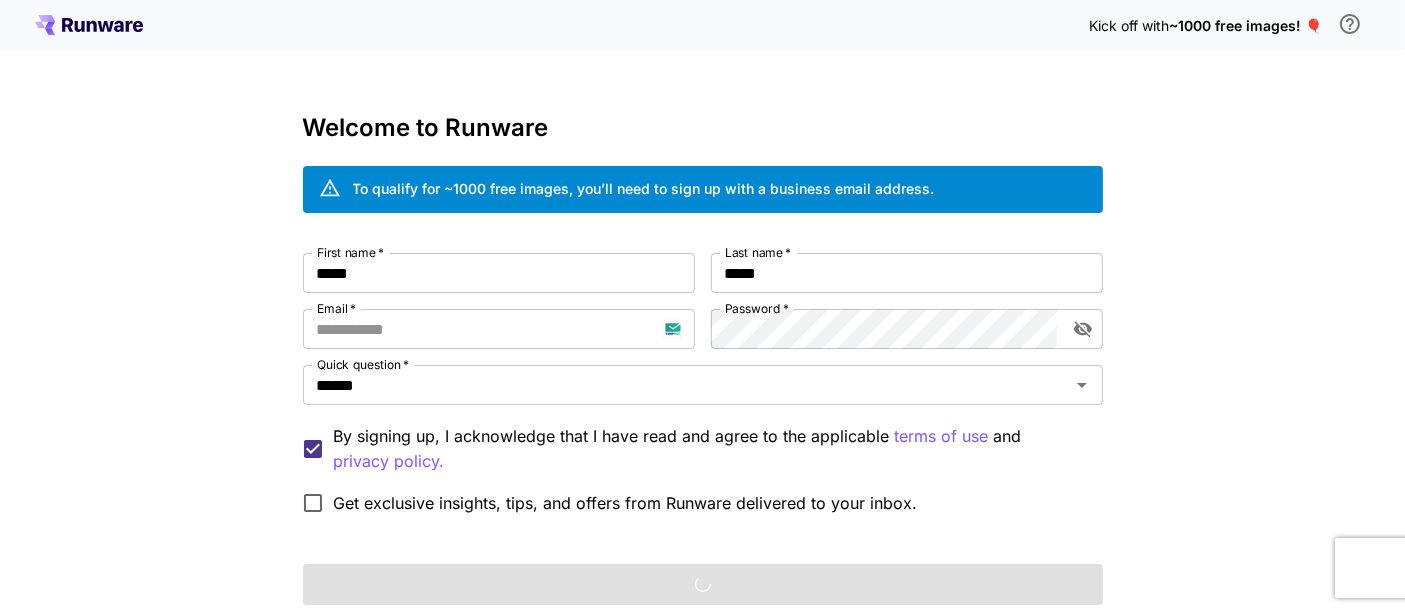 scroll, scrollTop: 111, scrollLeft: 0, axis: vertical 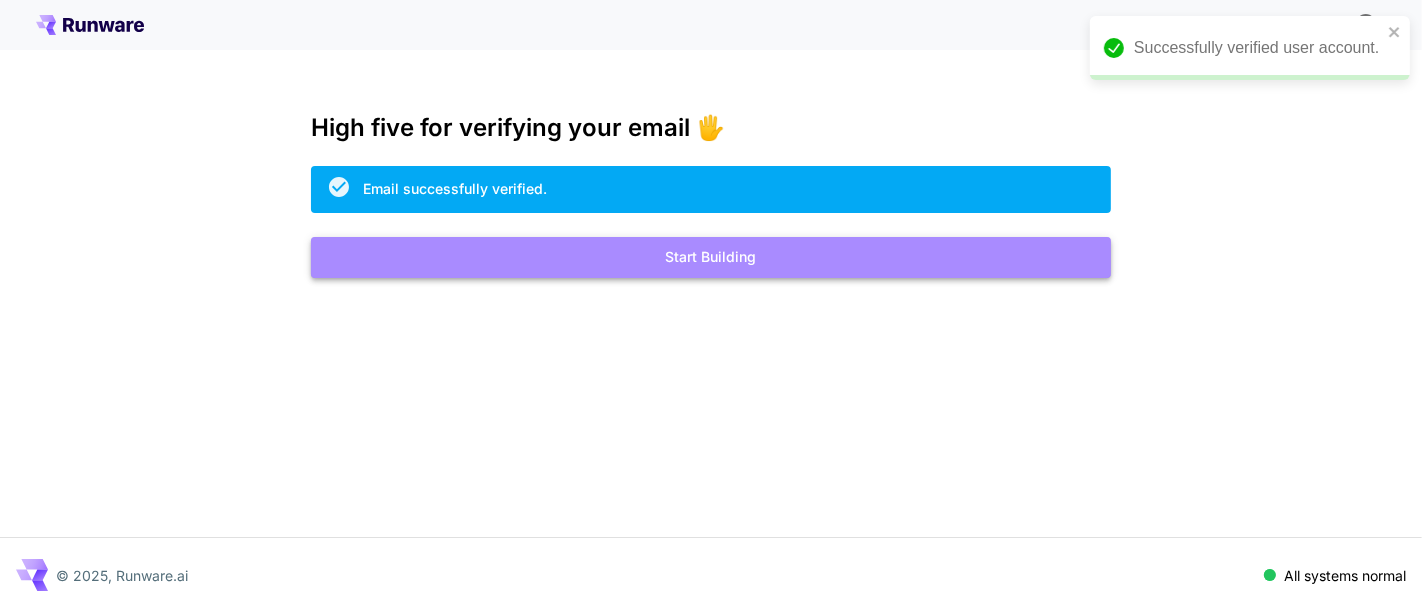 click on "Start Building" at bounding box center [711, 257] 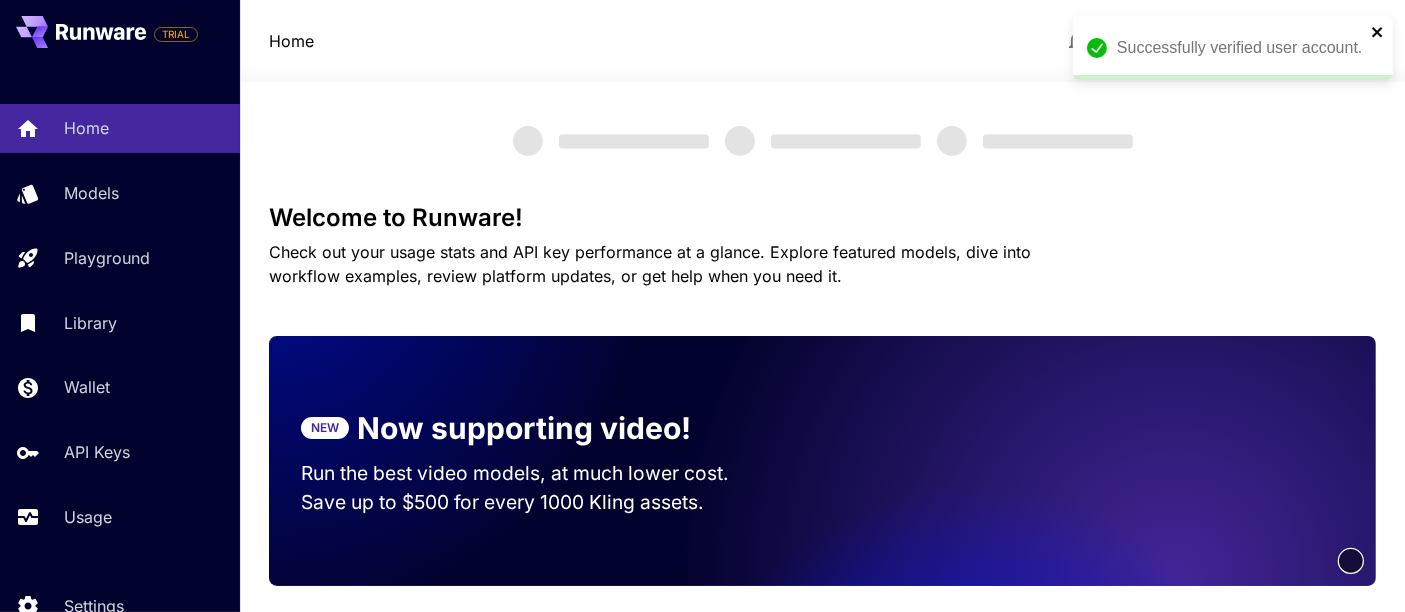 click at bounding box center (1377, 32) 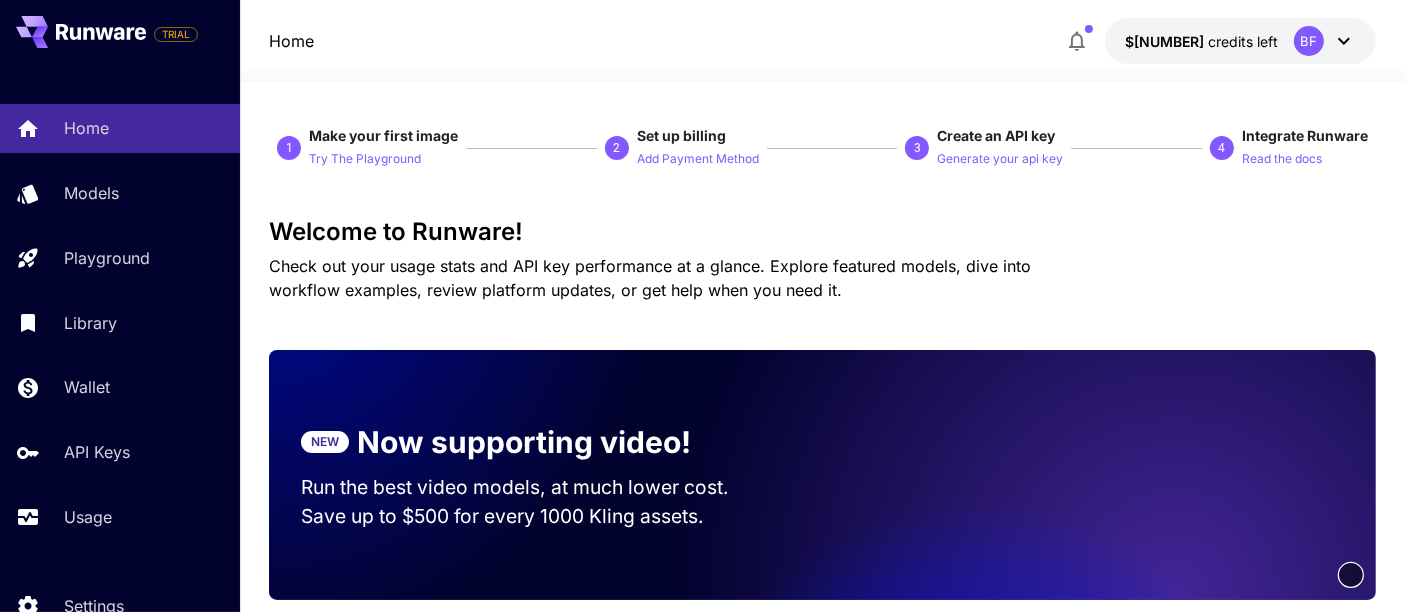click at bounding box center [1344, 41] 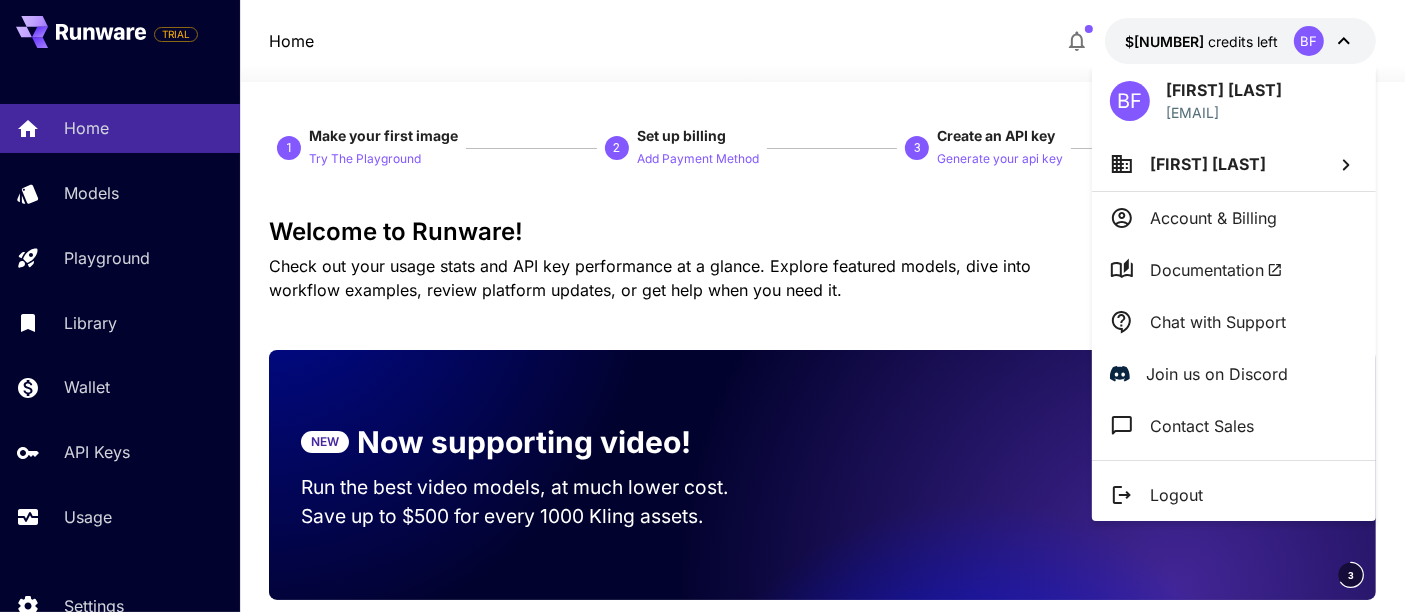 click at bounding box center (711, 306) 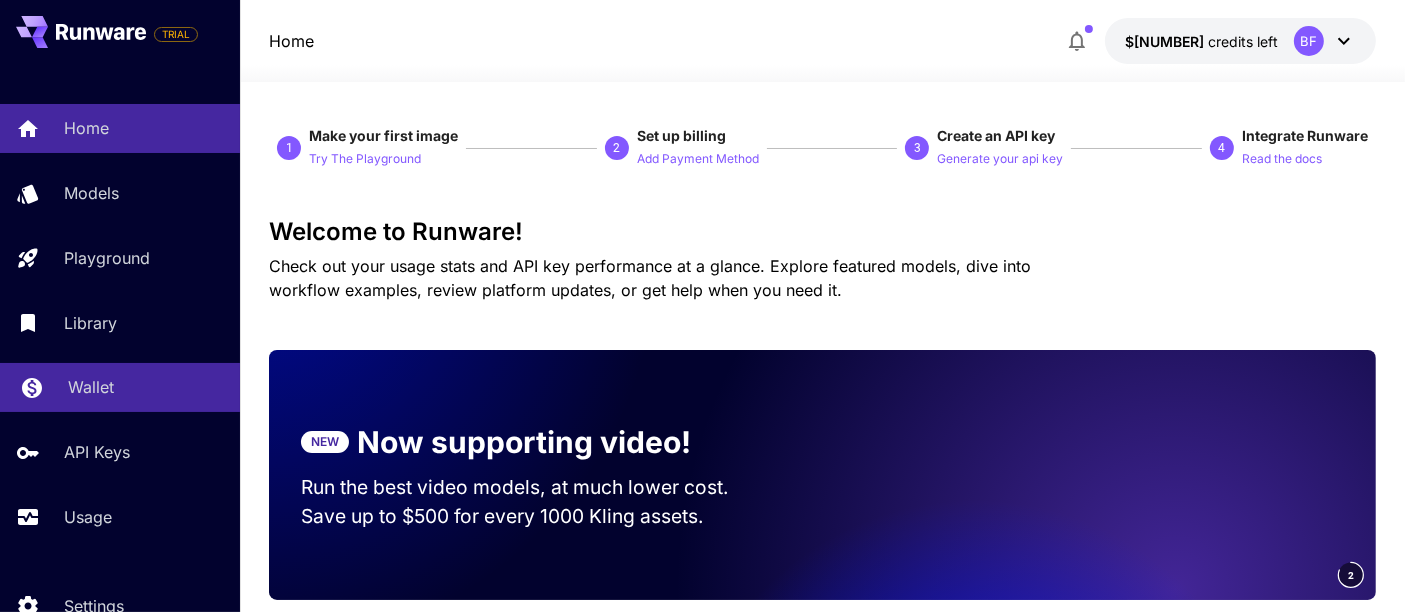 click on "Wallet" at bounding box center (91, 387) 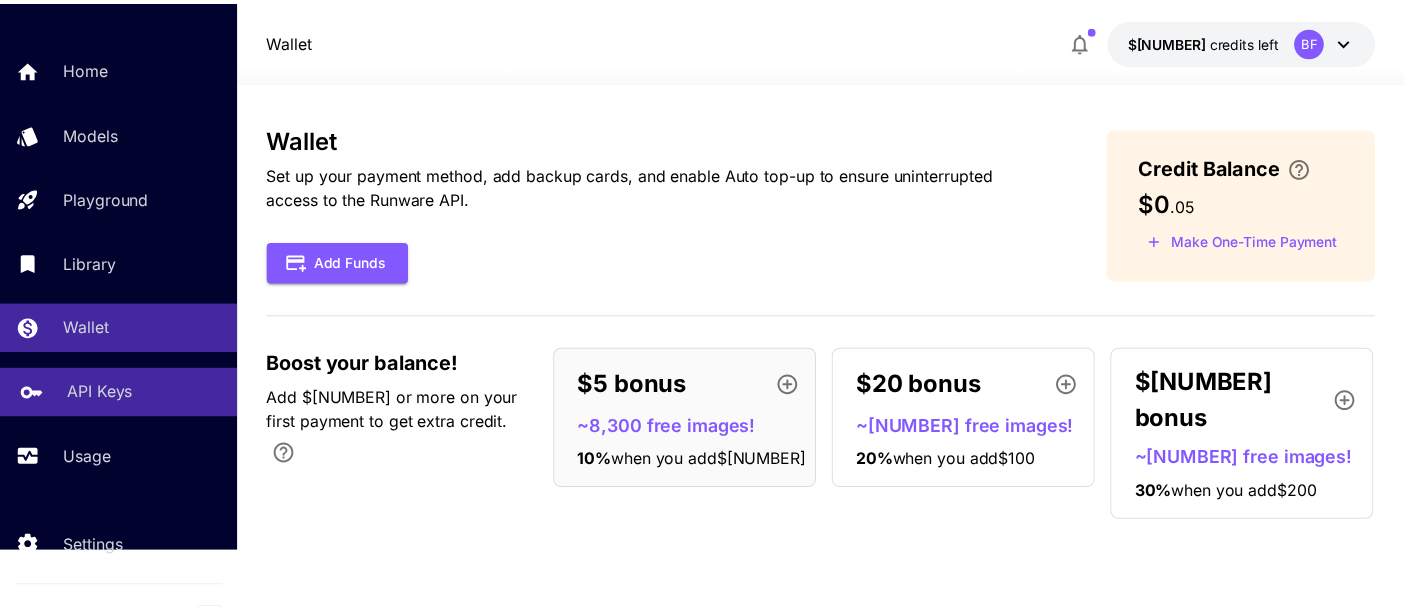 scroll, scrollTop: 91, scrollLeft: 0, axis: vertical 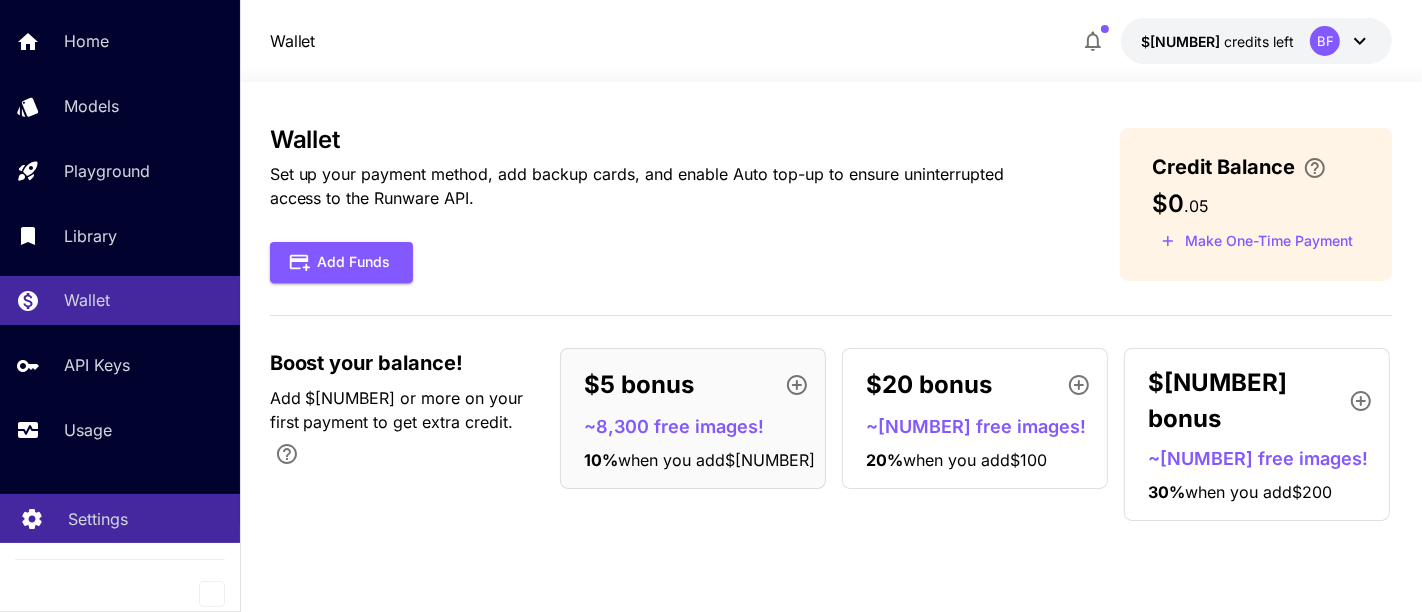 click on "Settings" at bounding box center [98, 519] 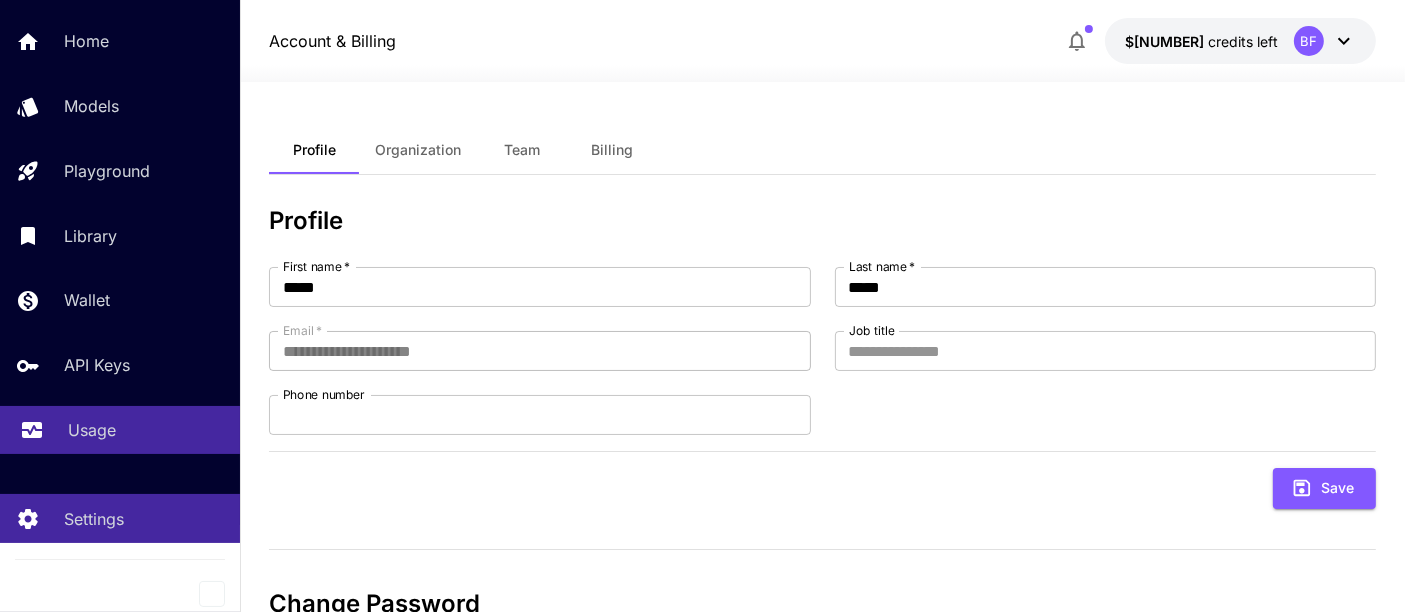 click on "Usage" at bounding box center [92, 430] 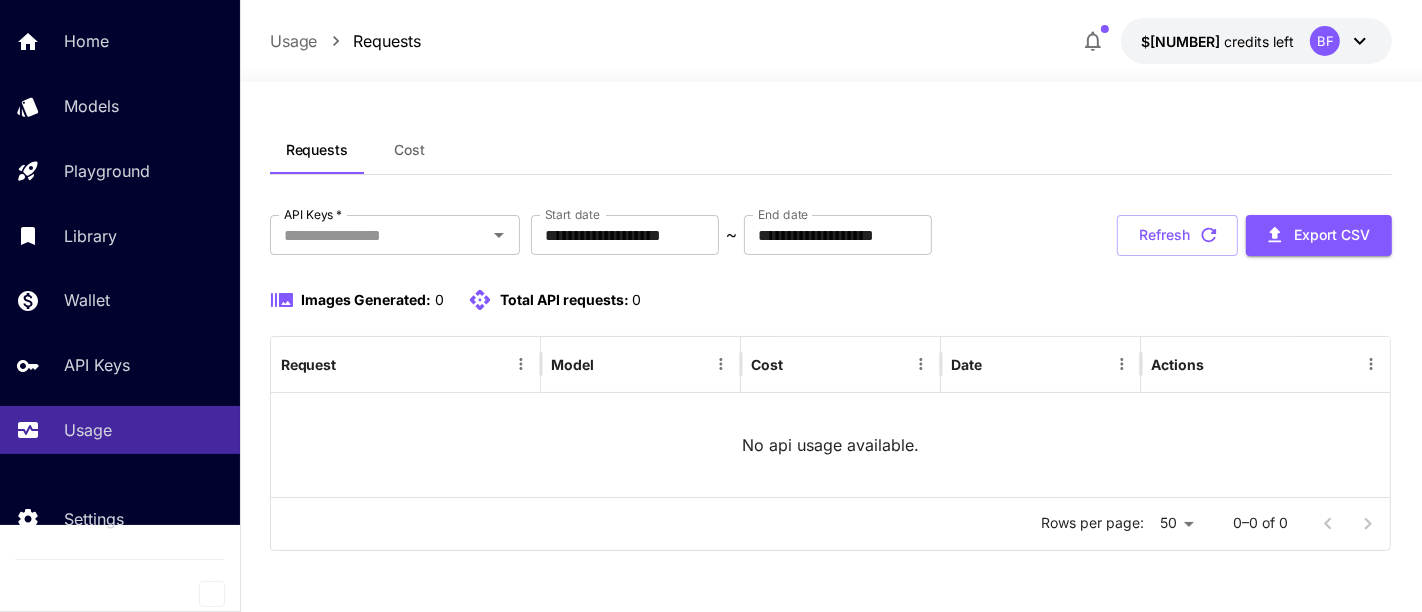click on "Cost" at bounding box center (317, 150) 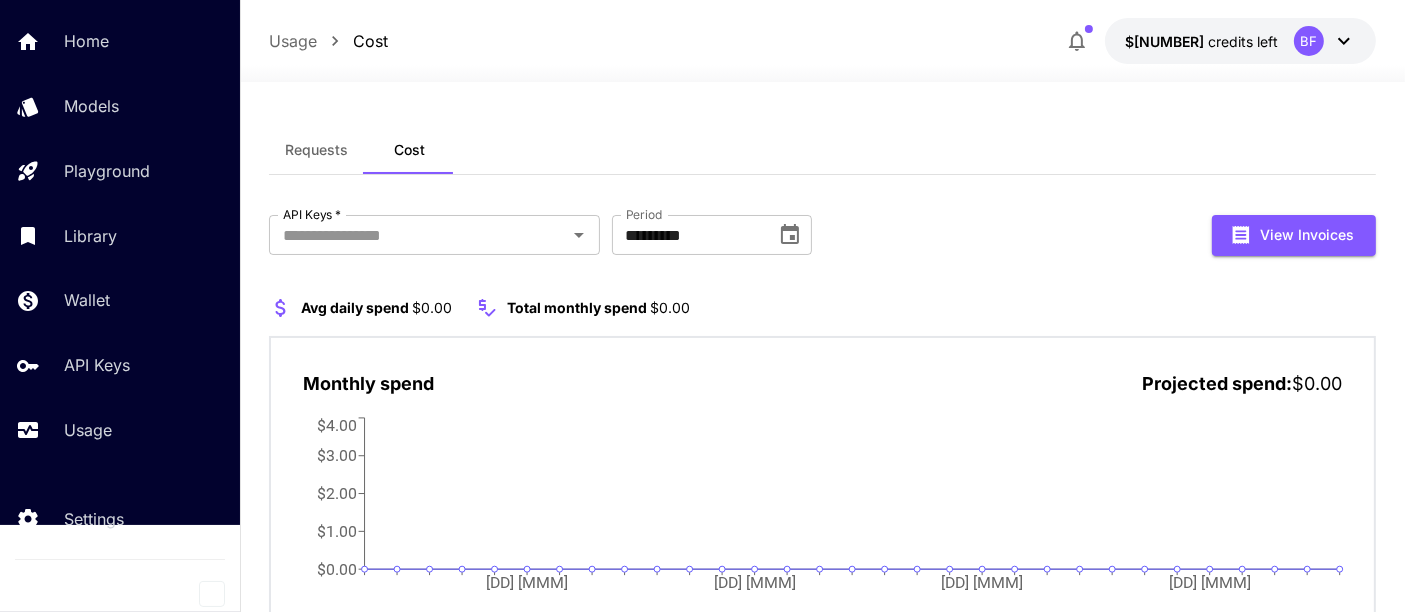 scroll, scrollTop: 0, scrollLeft: 0, axis: both 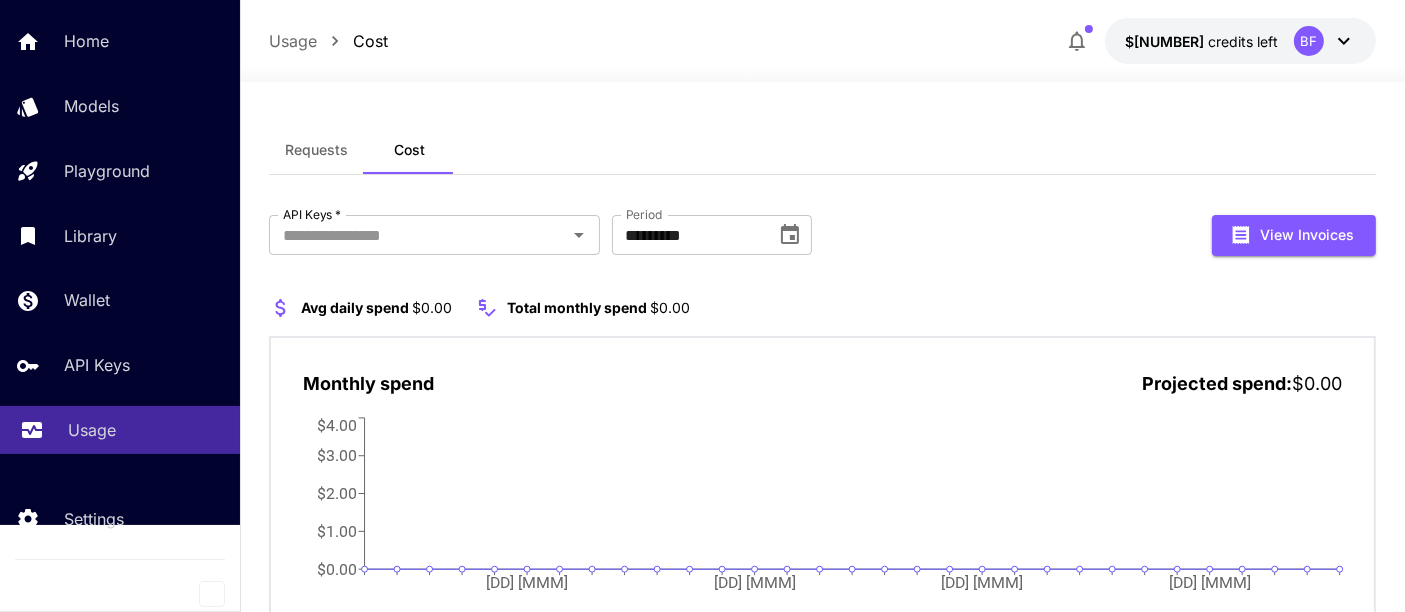 click on "Usage" at bounding box center [92, 430] 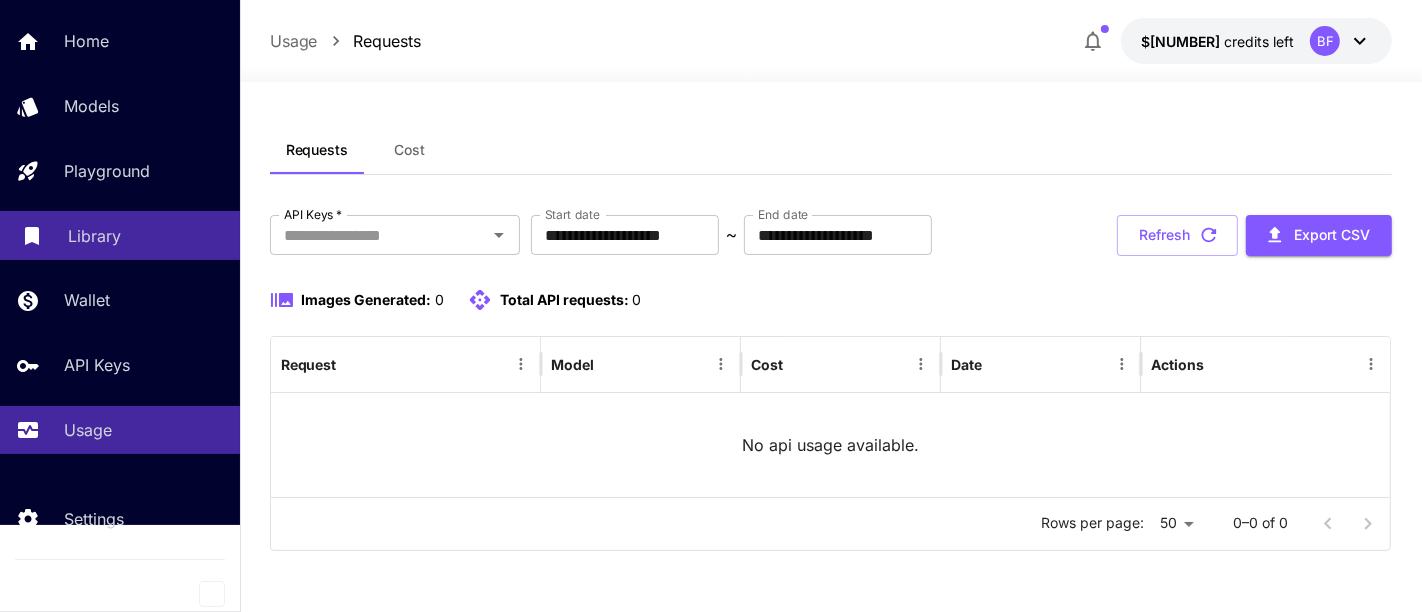 click on "Library" at bounding box center (94, 236) 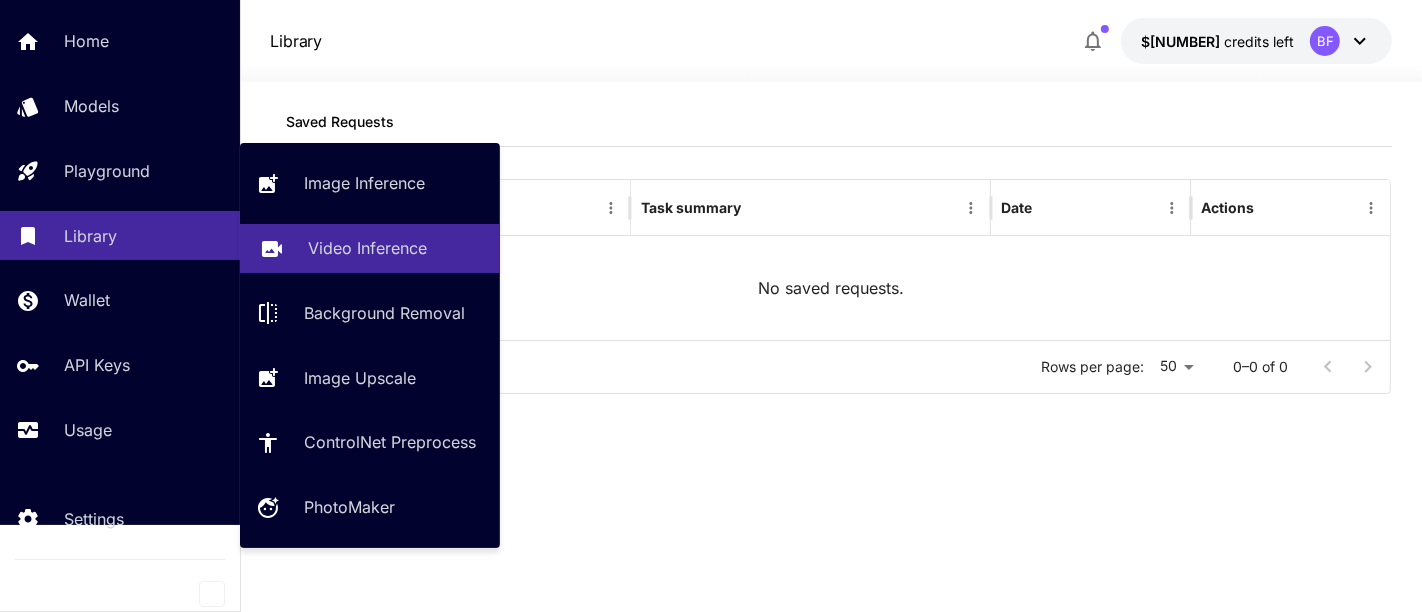 click on "Video Inference" at bounding box center (367, 248) 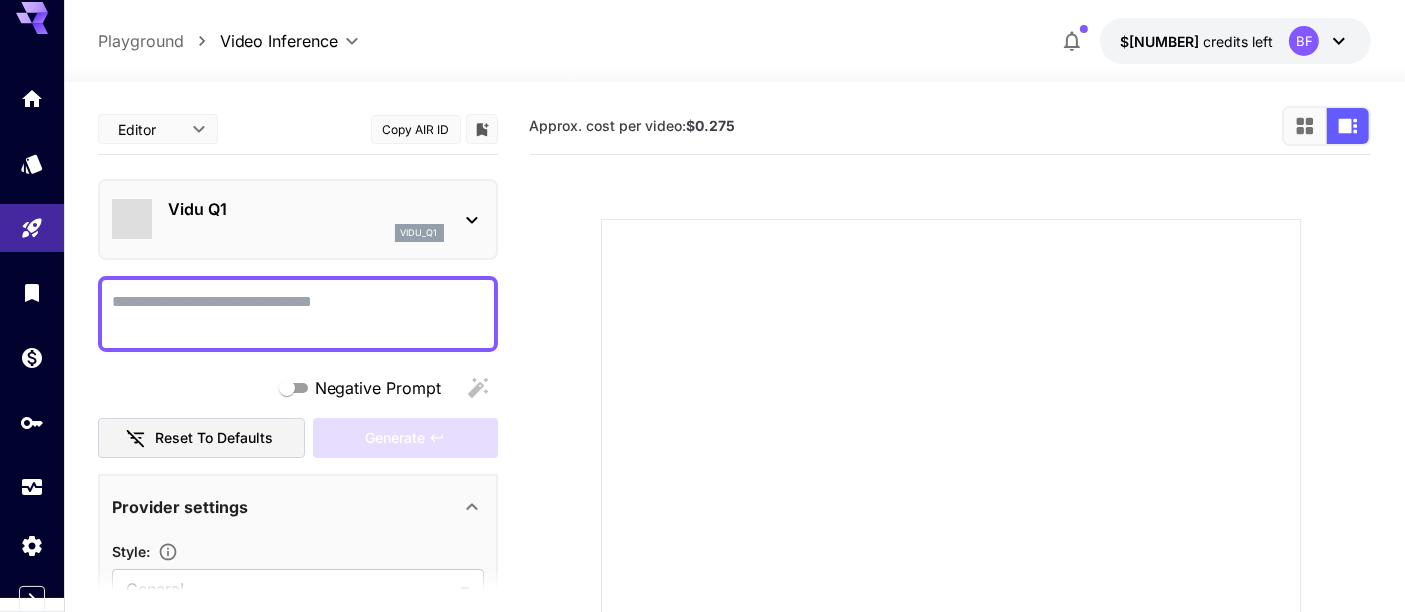 scroll, scrollTop: 20, scrollLeft: 0, axis: vertical 